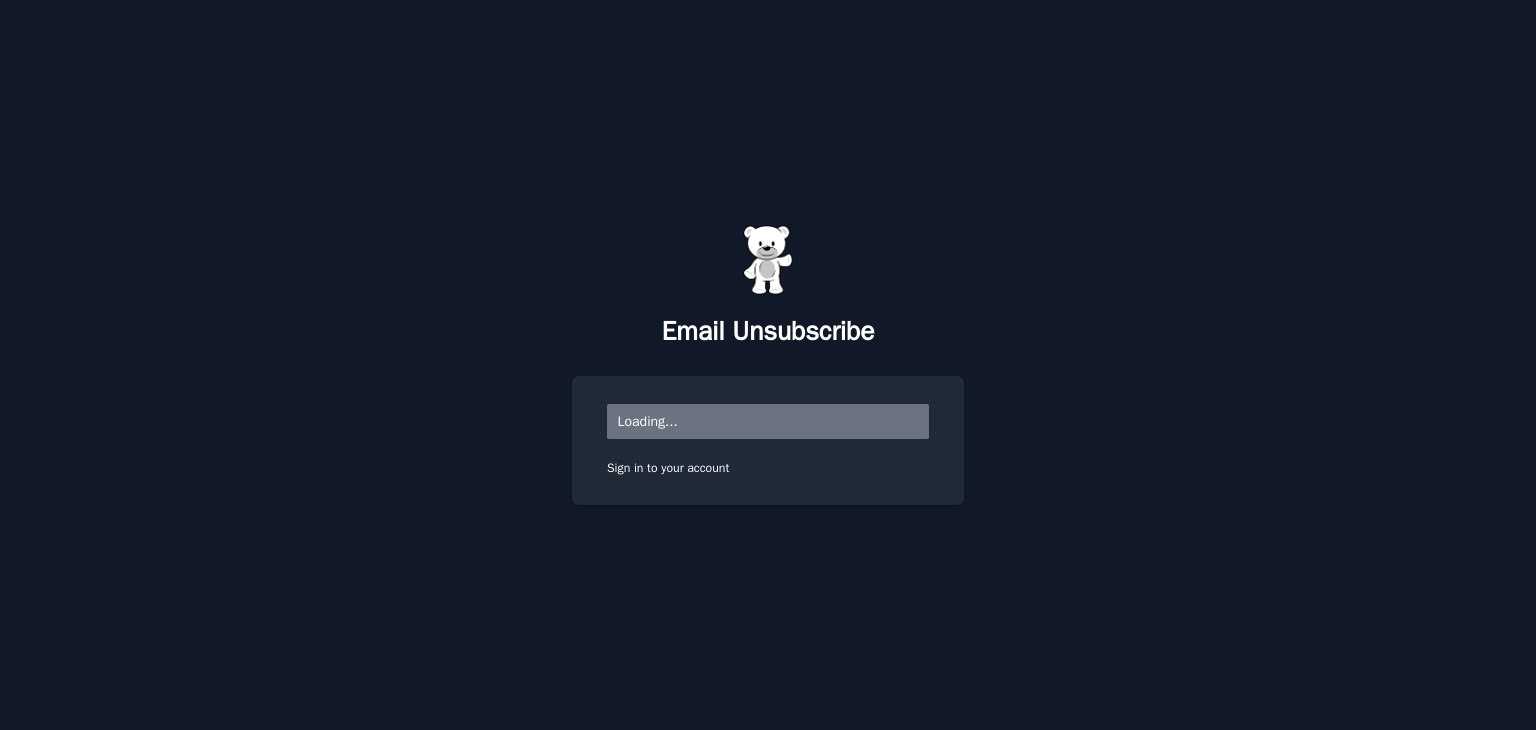 scroll, scrollTop: 0, scrollLeft: 0, axis: both 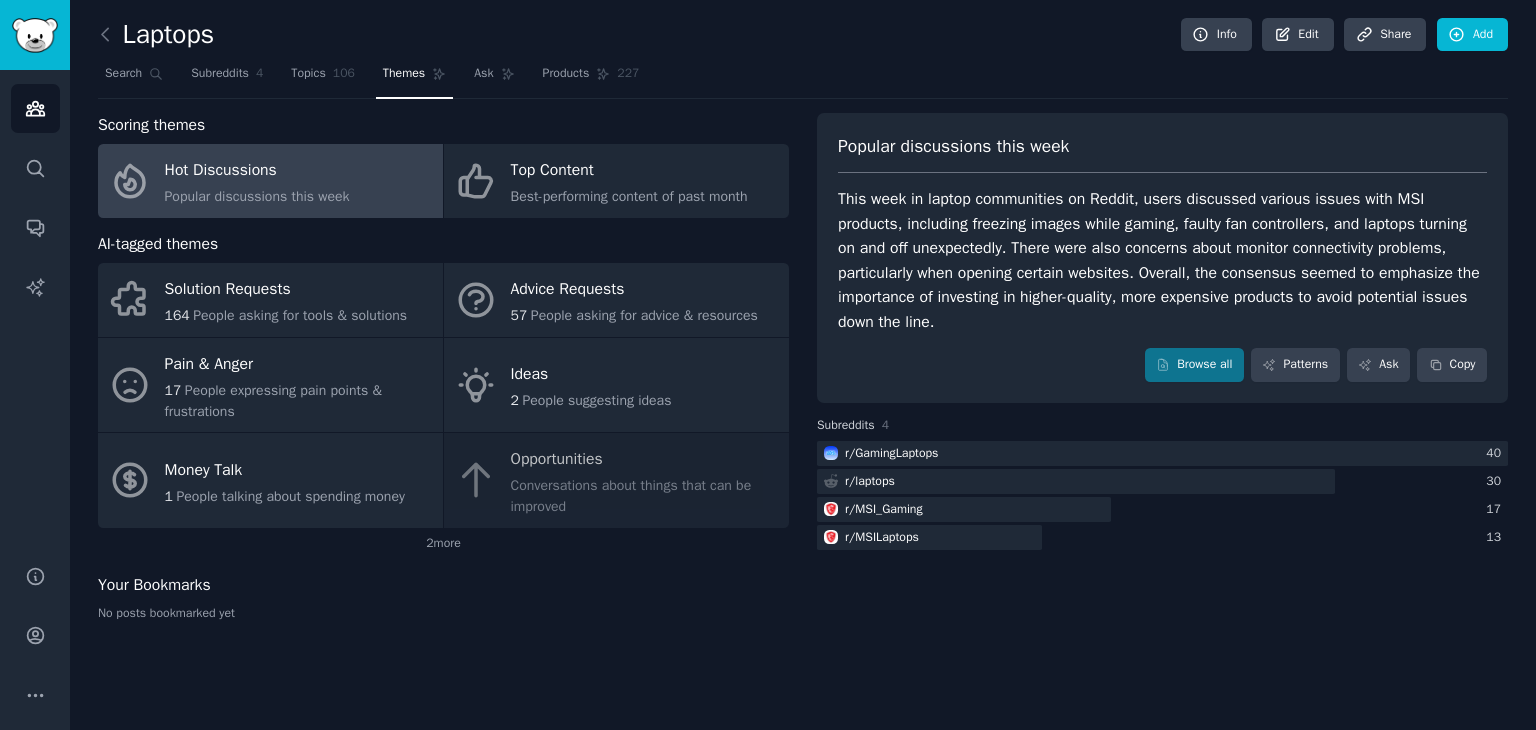 click on "Hot Discussions" at bounding box center (257, 171) 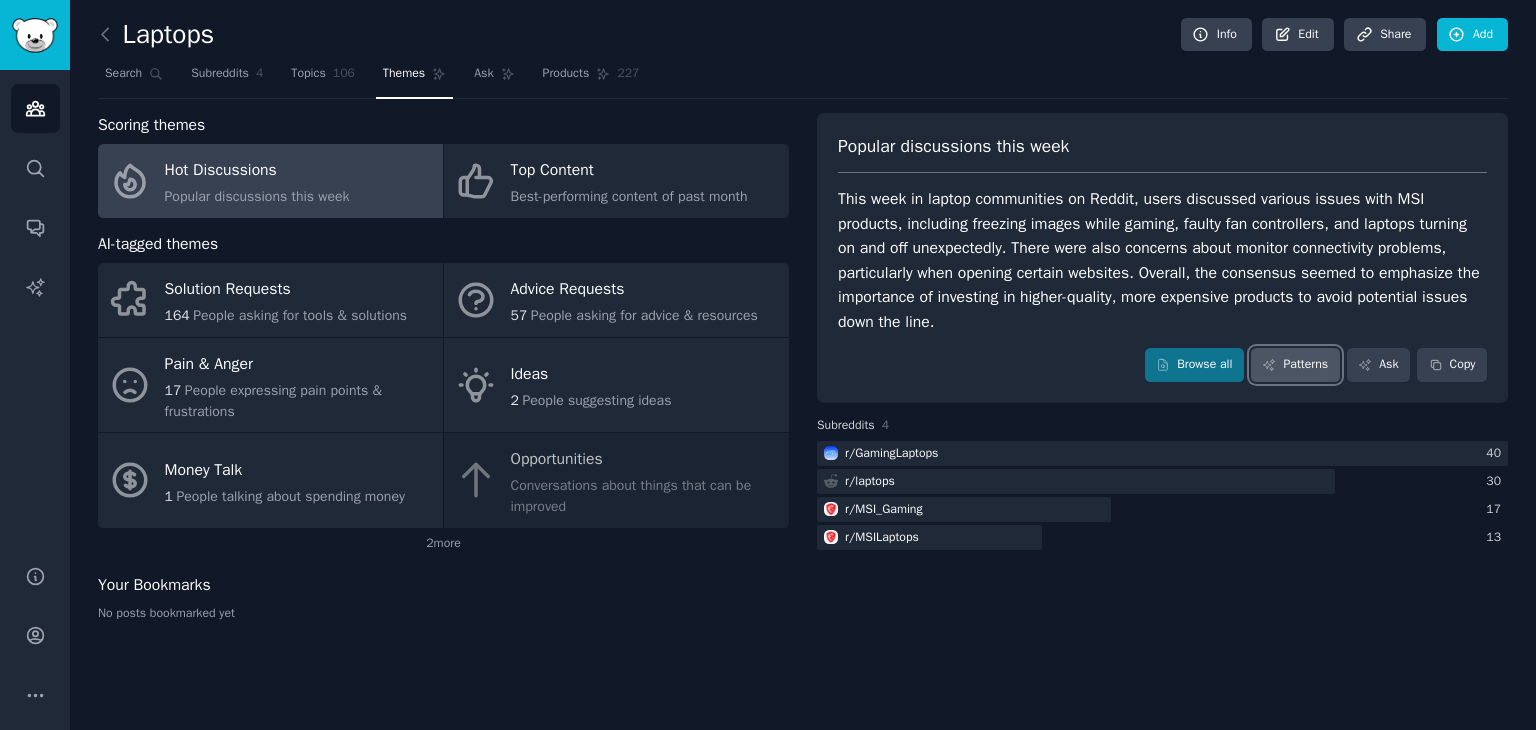 click on "Patterns" at bounding box center [1295, 365] 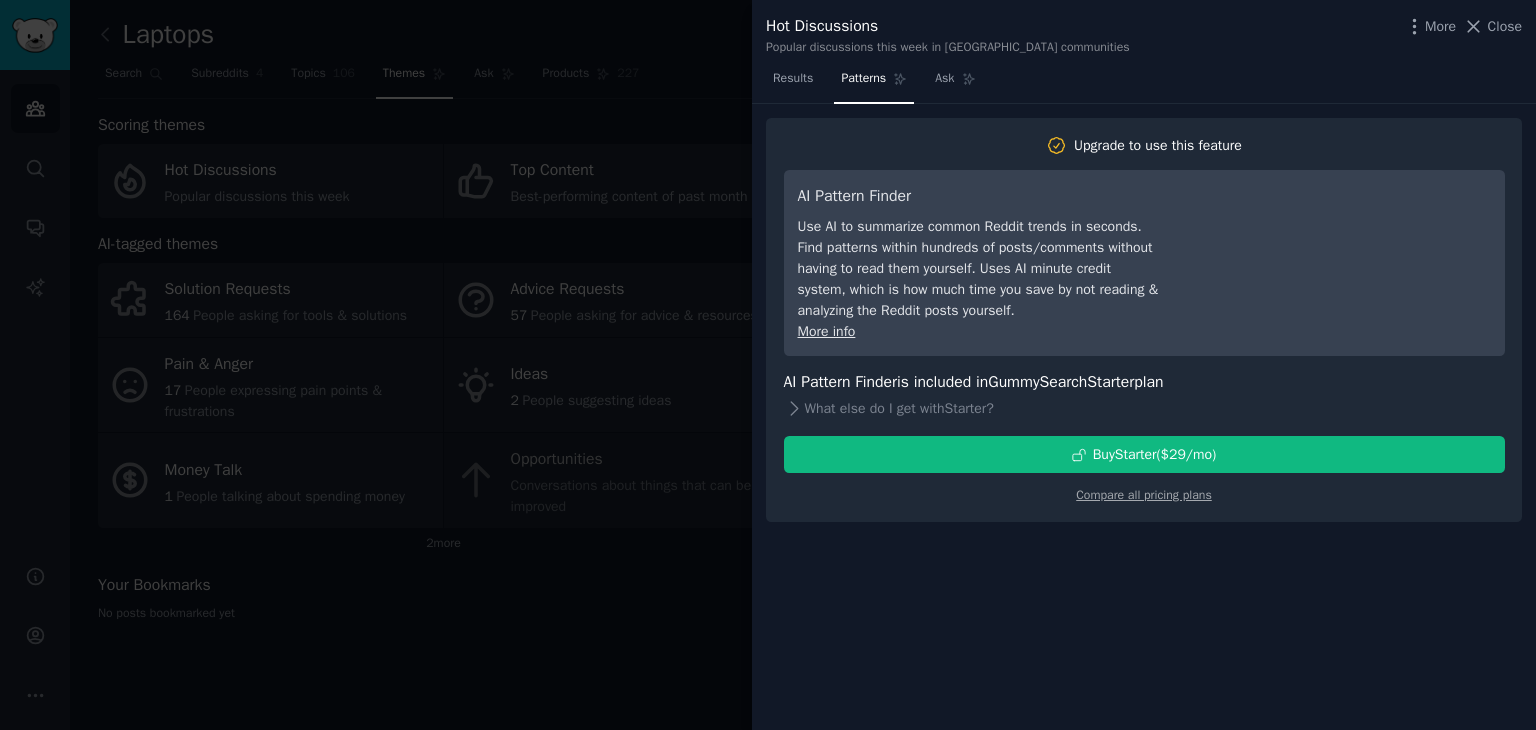 type 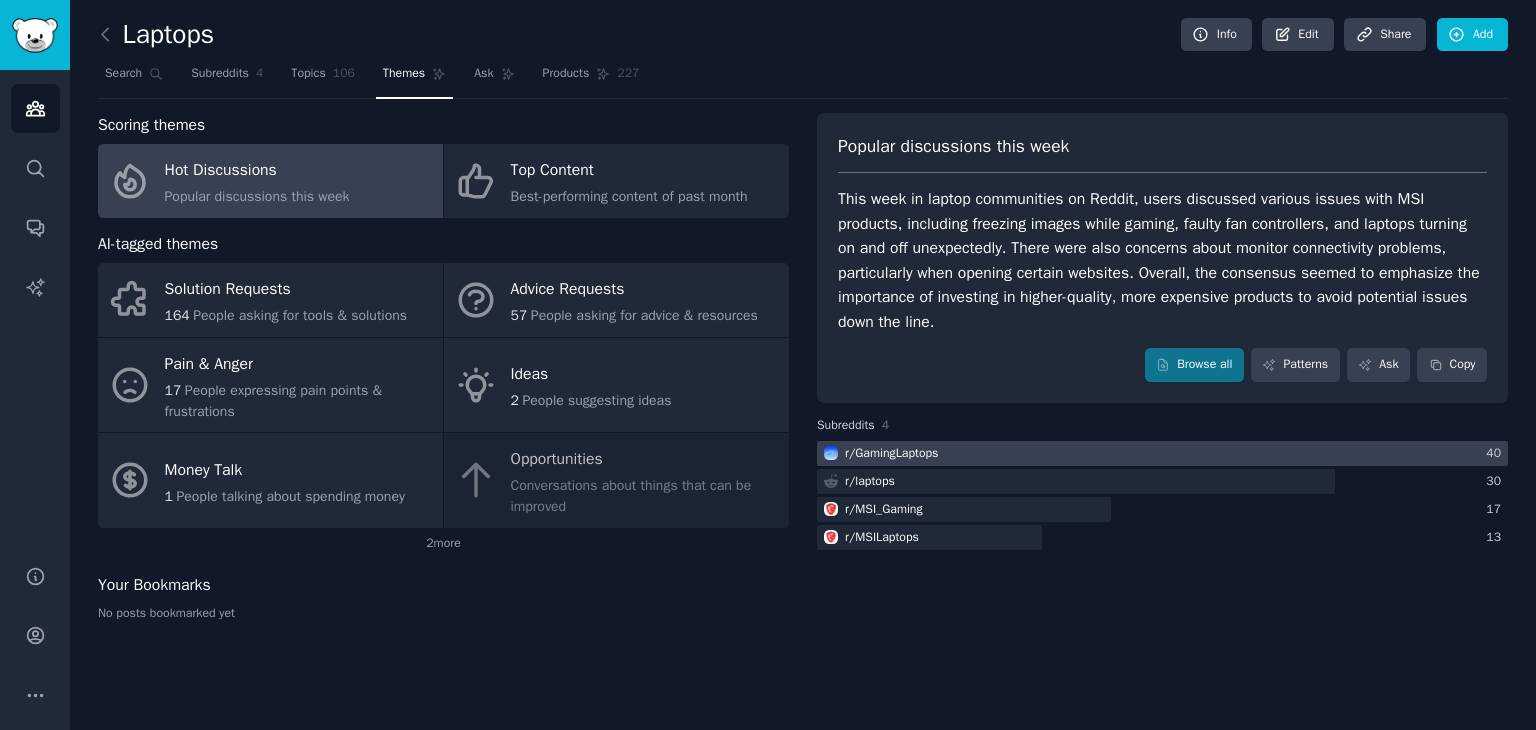 click on "r/ GamingLaptops" at bounding box center [891, 454] 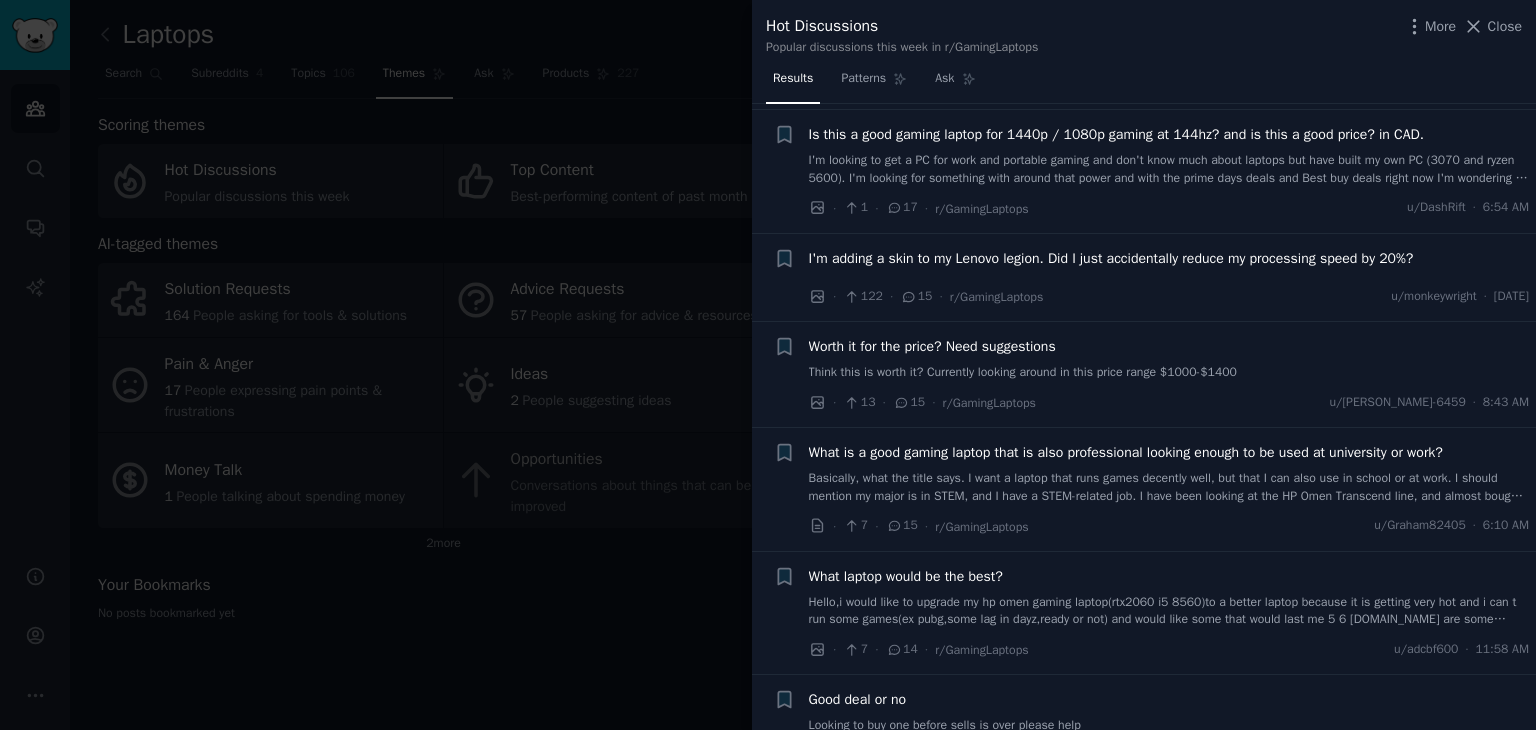 scroll, scrollTop: 1088, scrollLeft: 0, axis: vertical 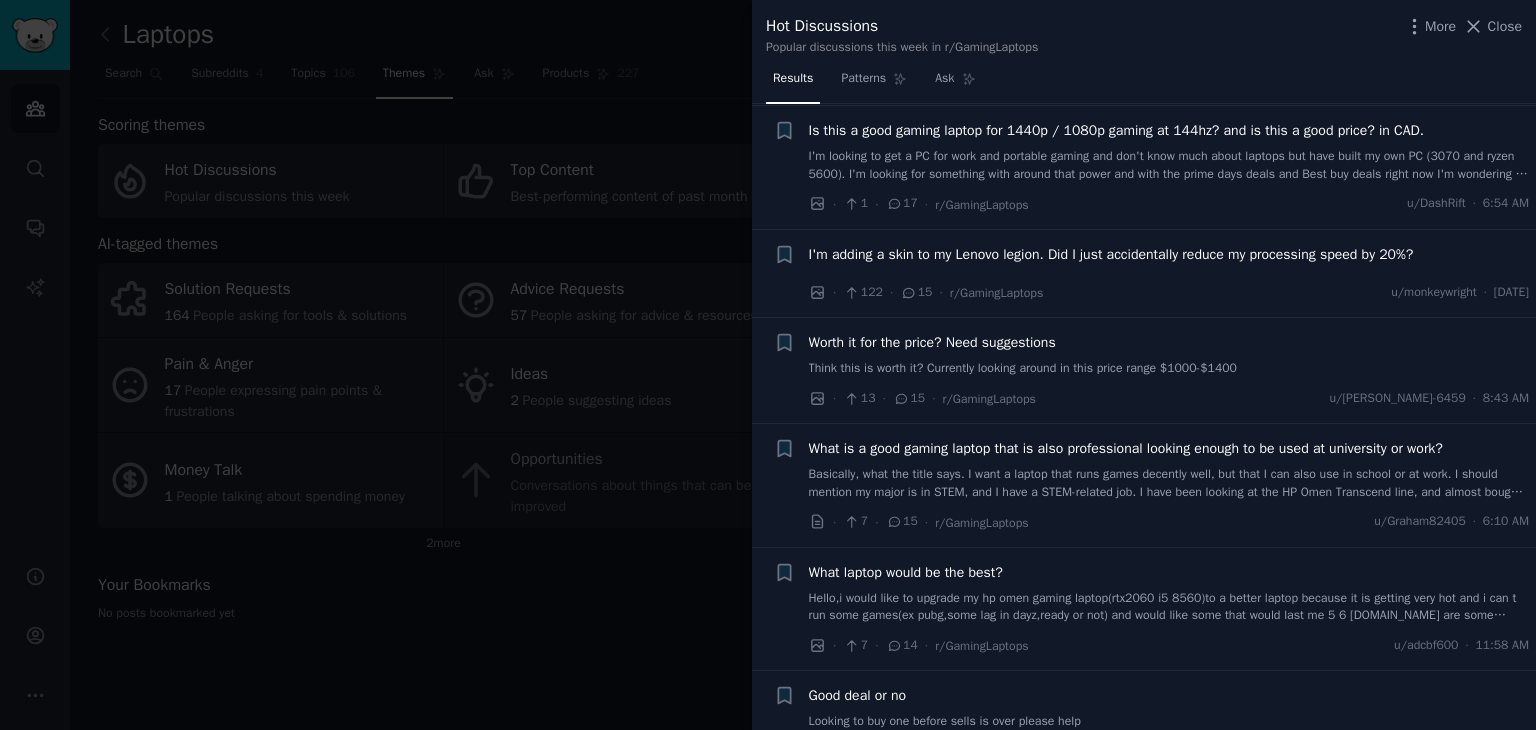 click at bounding box center (768, 365) 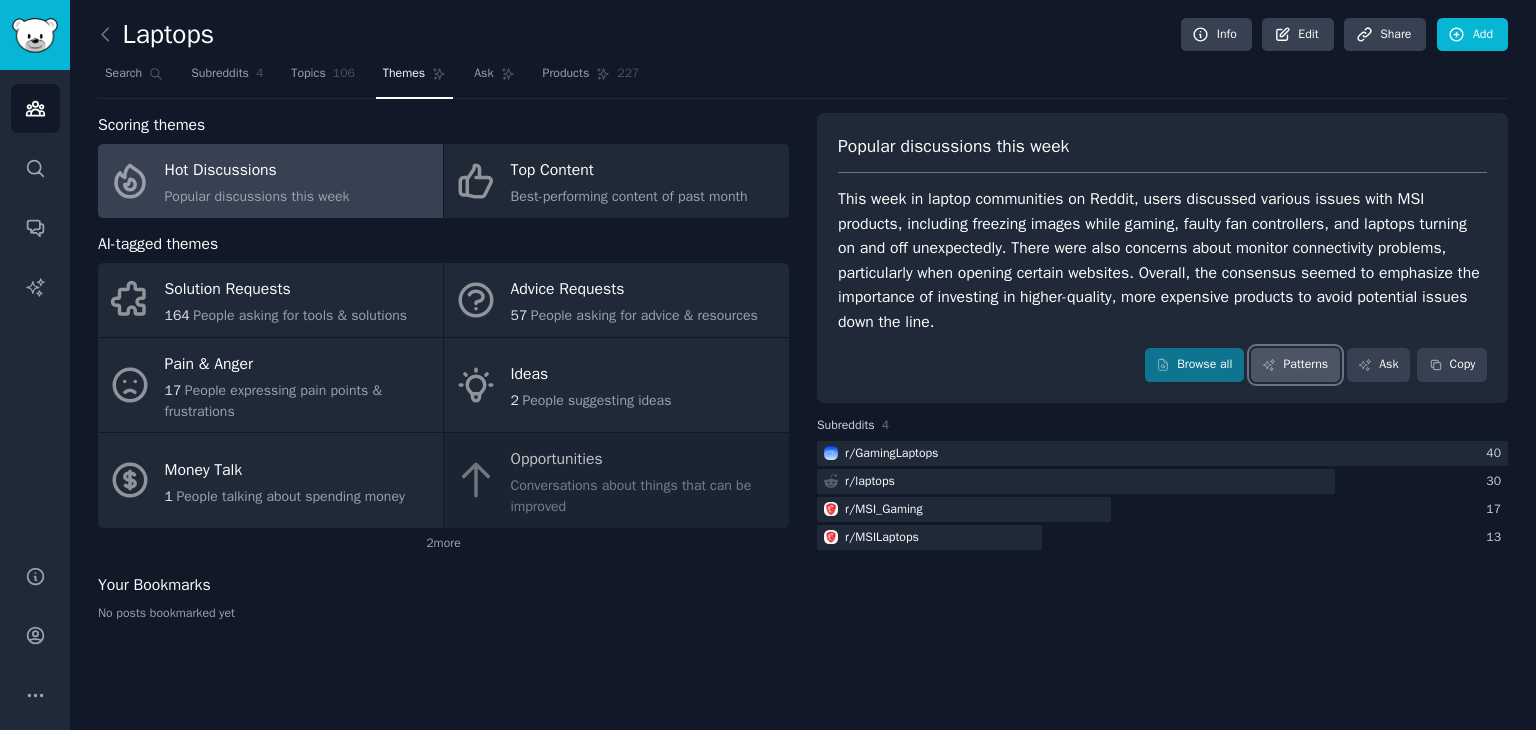 click on "Patterns" at bounding box center (1295, 365) 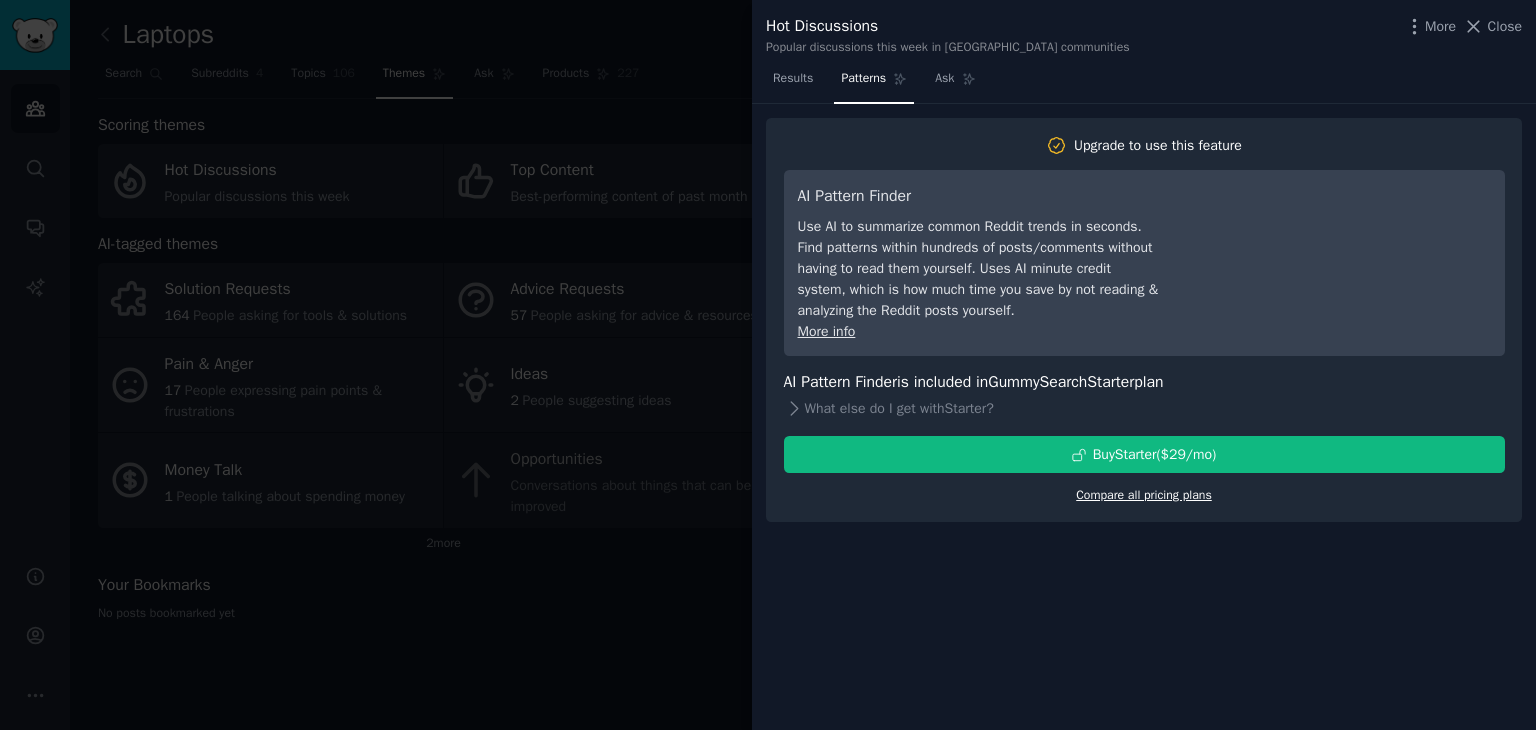 click on "Compare all pricing plans" at bounding box center (1144, 495) 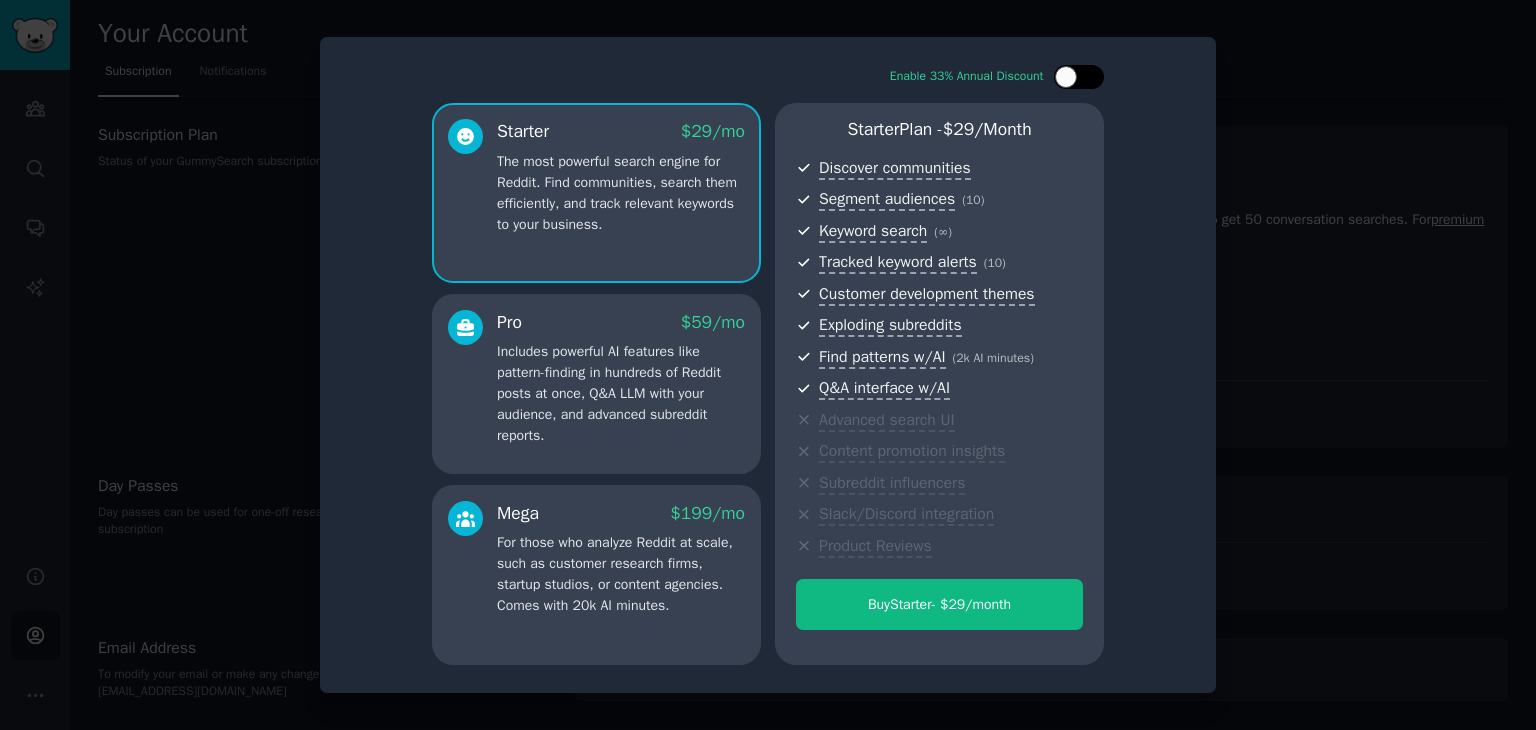 click at bounding box center (1066, 77) 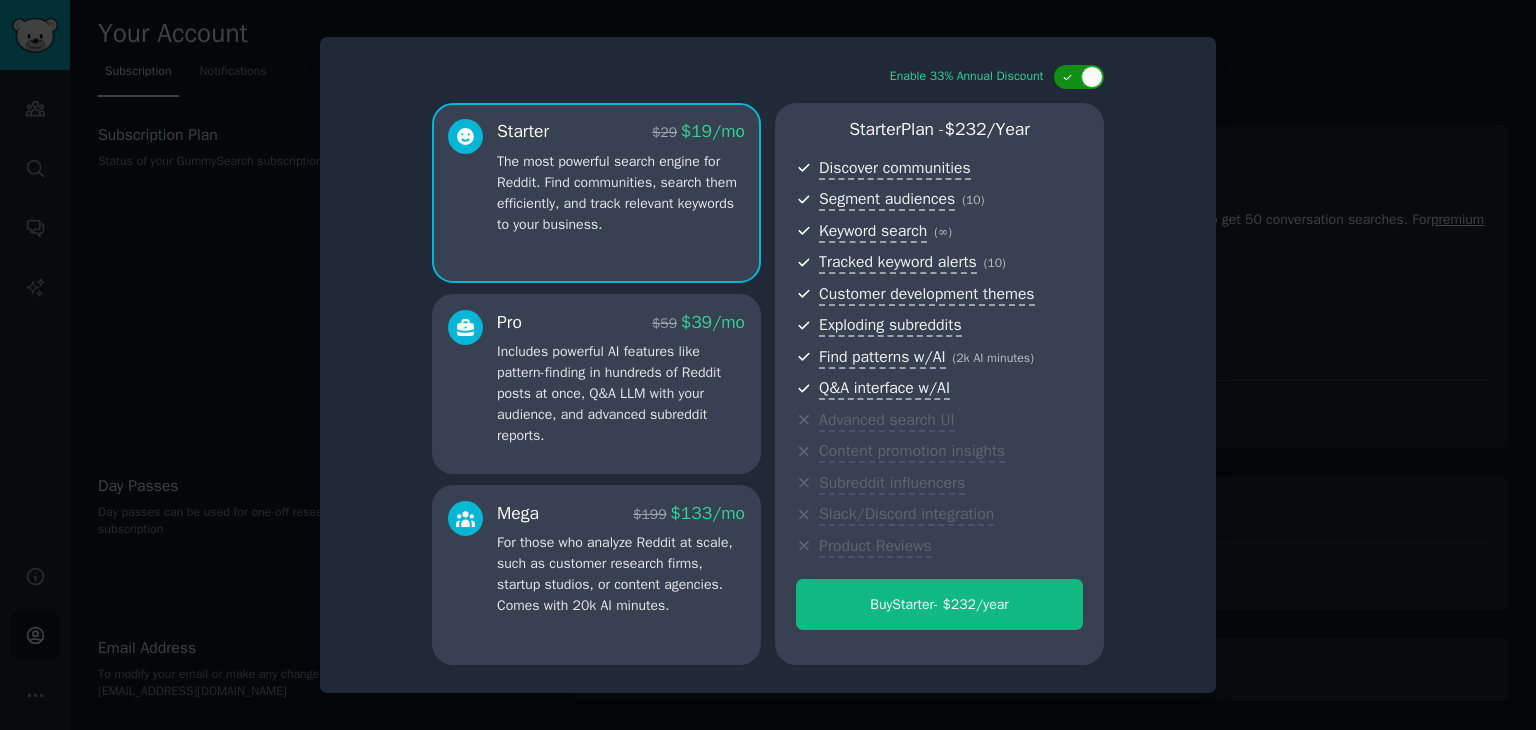 click at bounding box center [1092, 77] 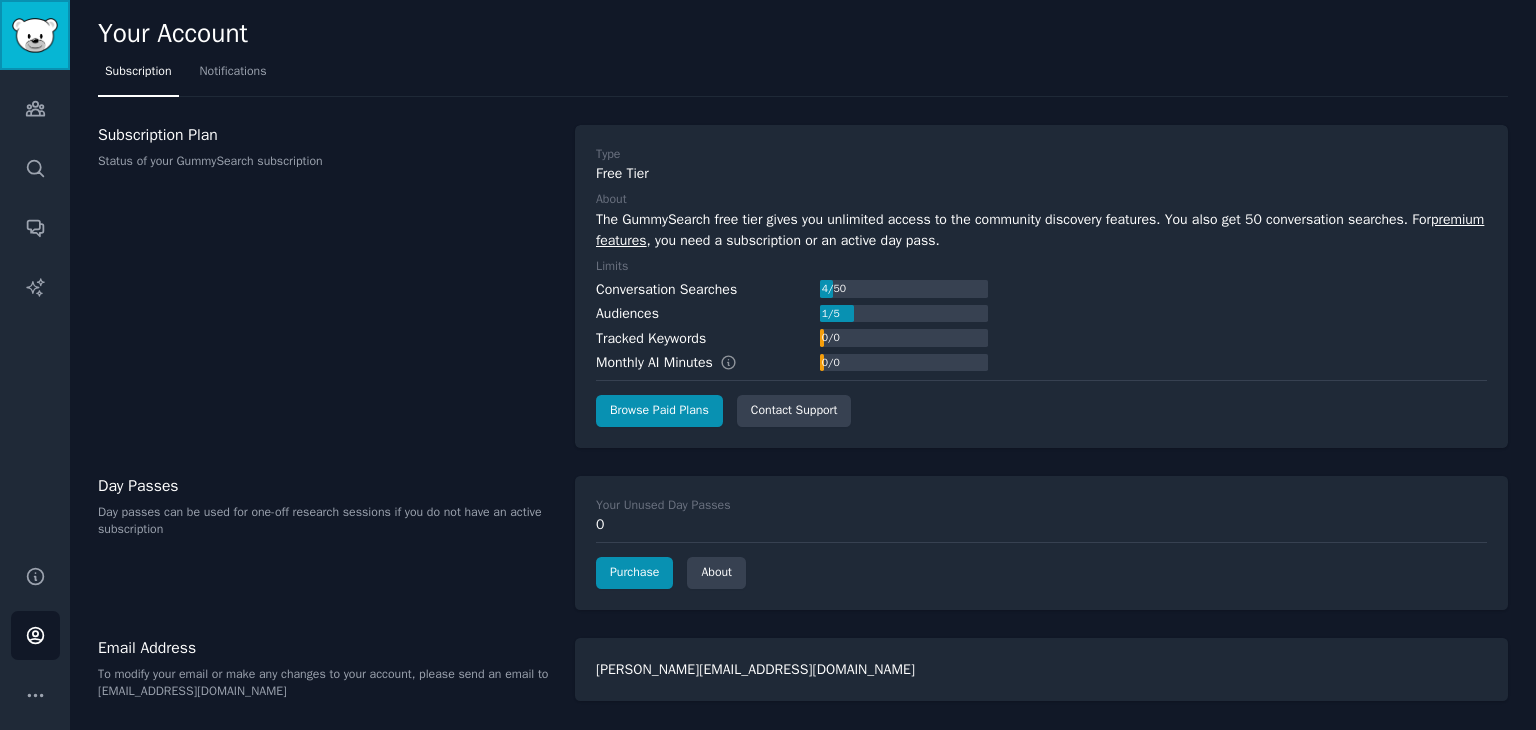 click at bounding box center [35, 35] 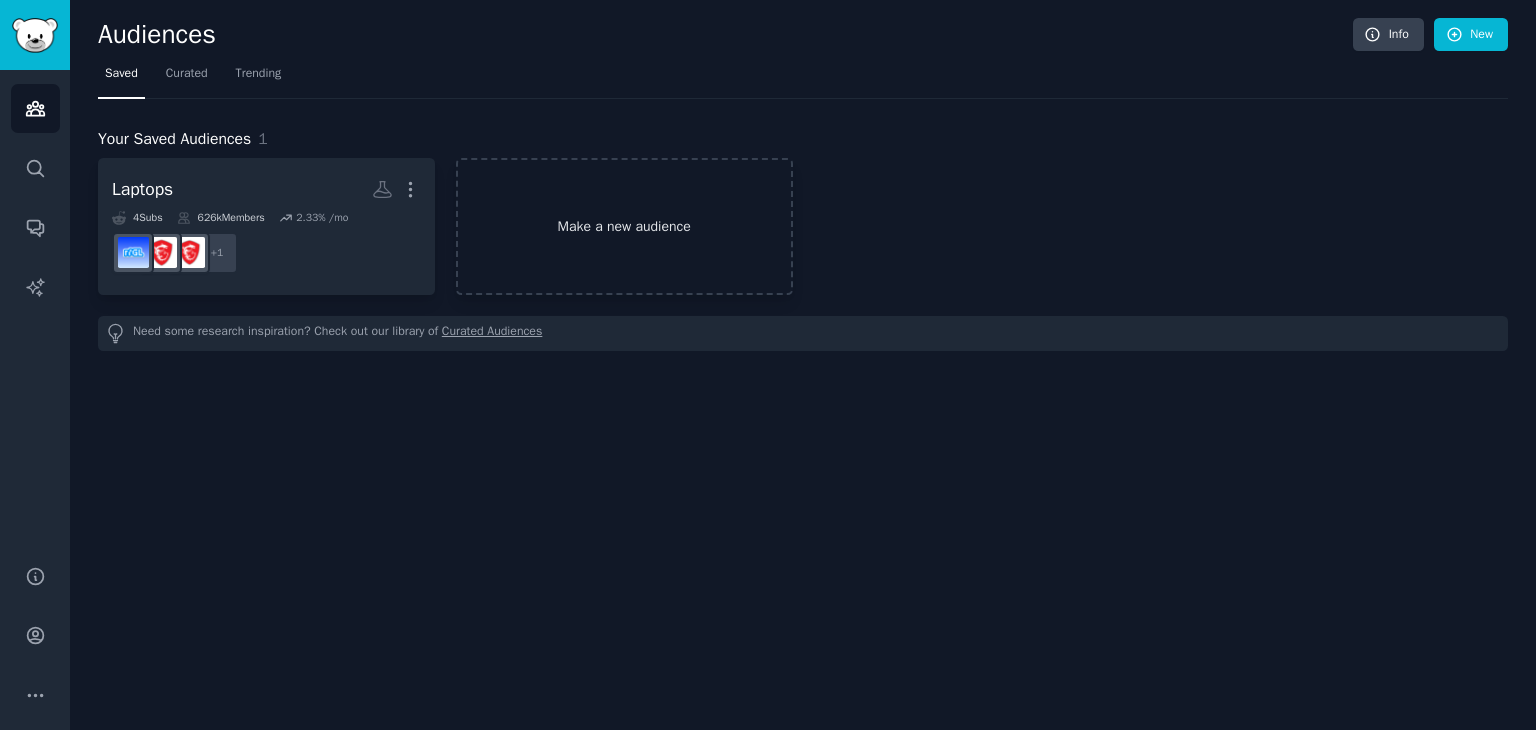 click on "Make a new audience" at bounding box center [624, 226] 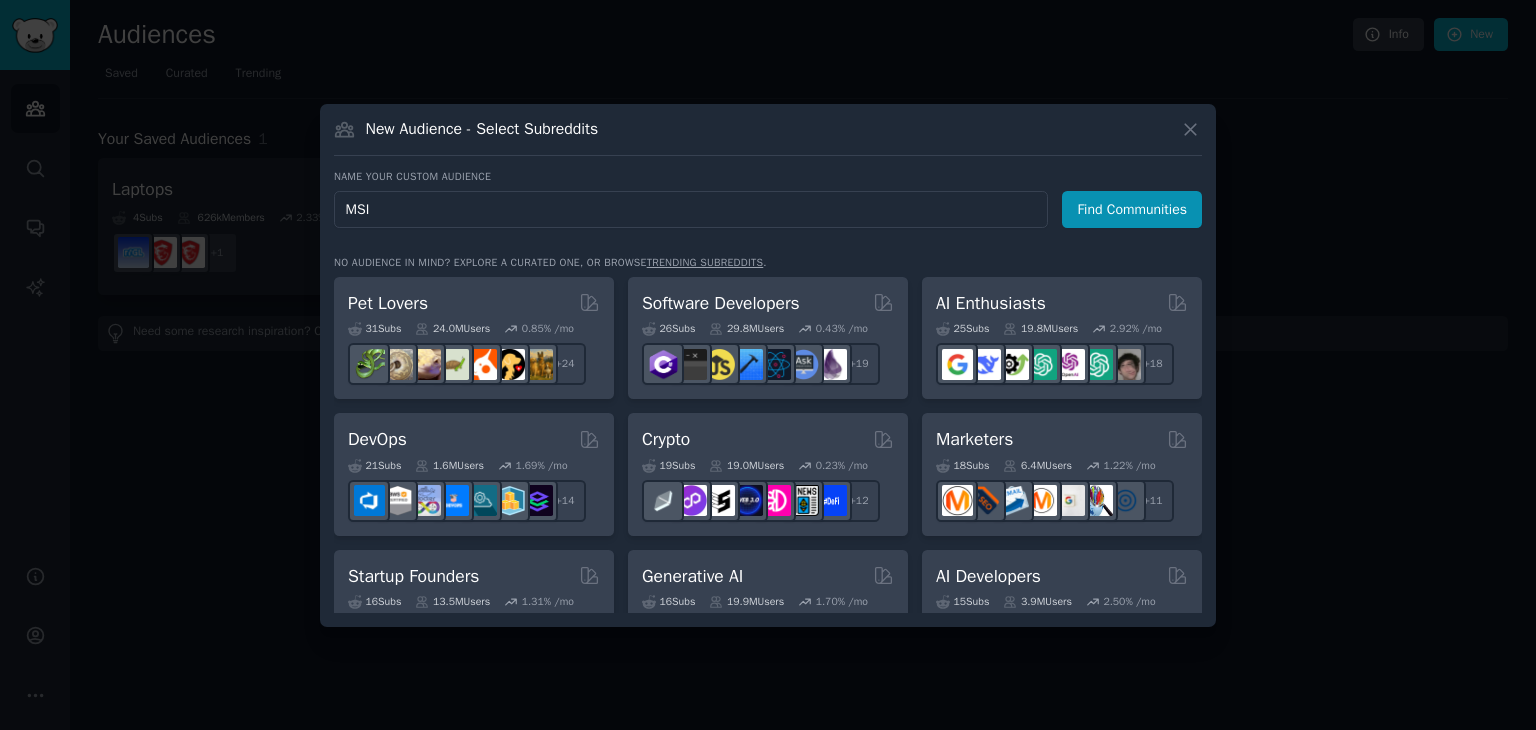 type on "MSI" 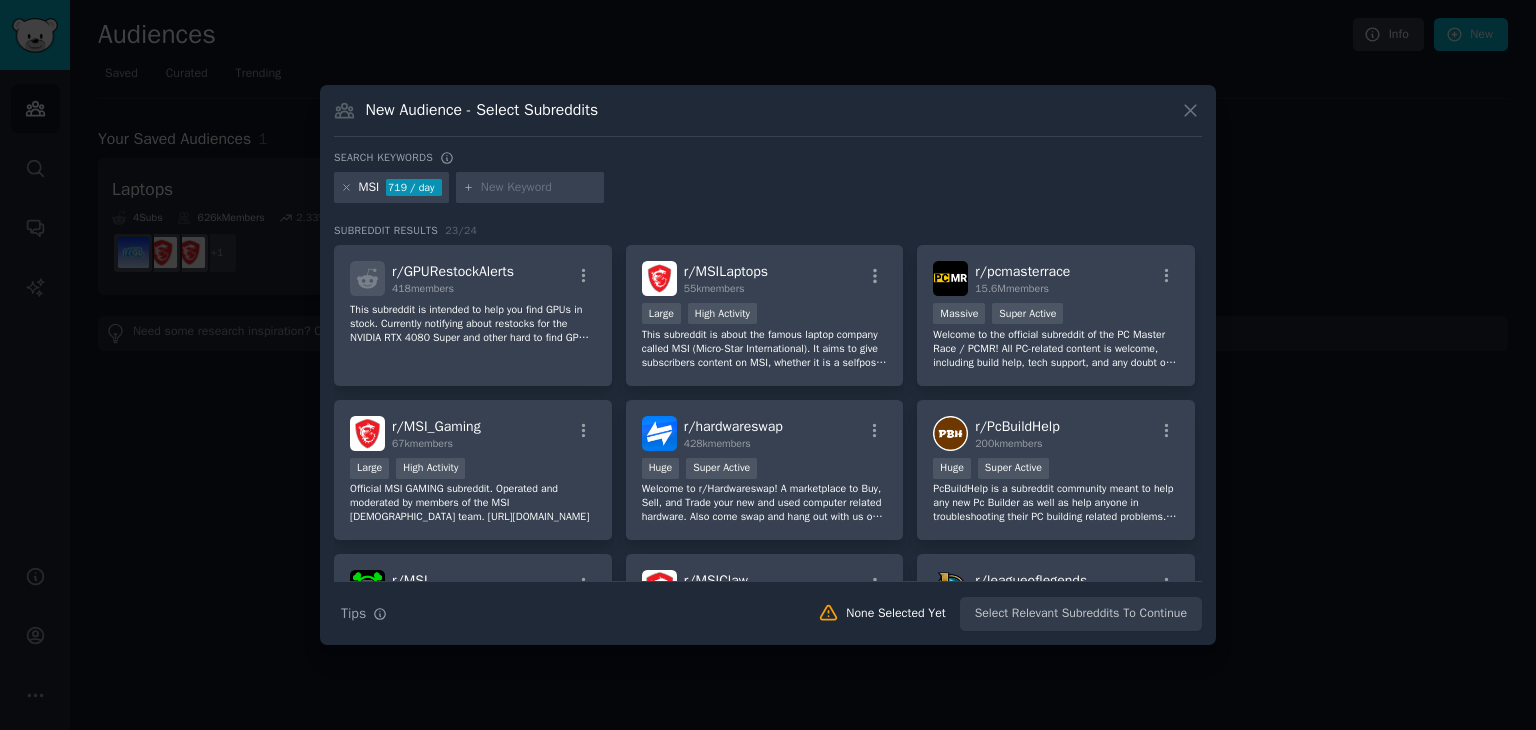click on "719 / day" at bounding box center (414, 188) 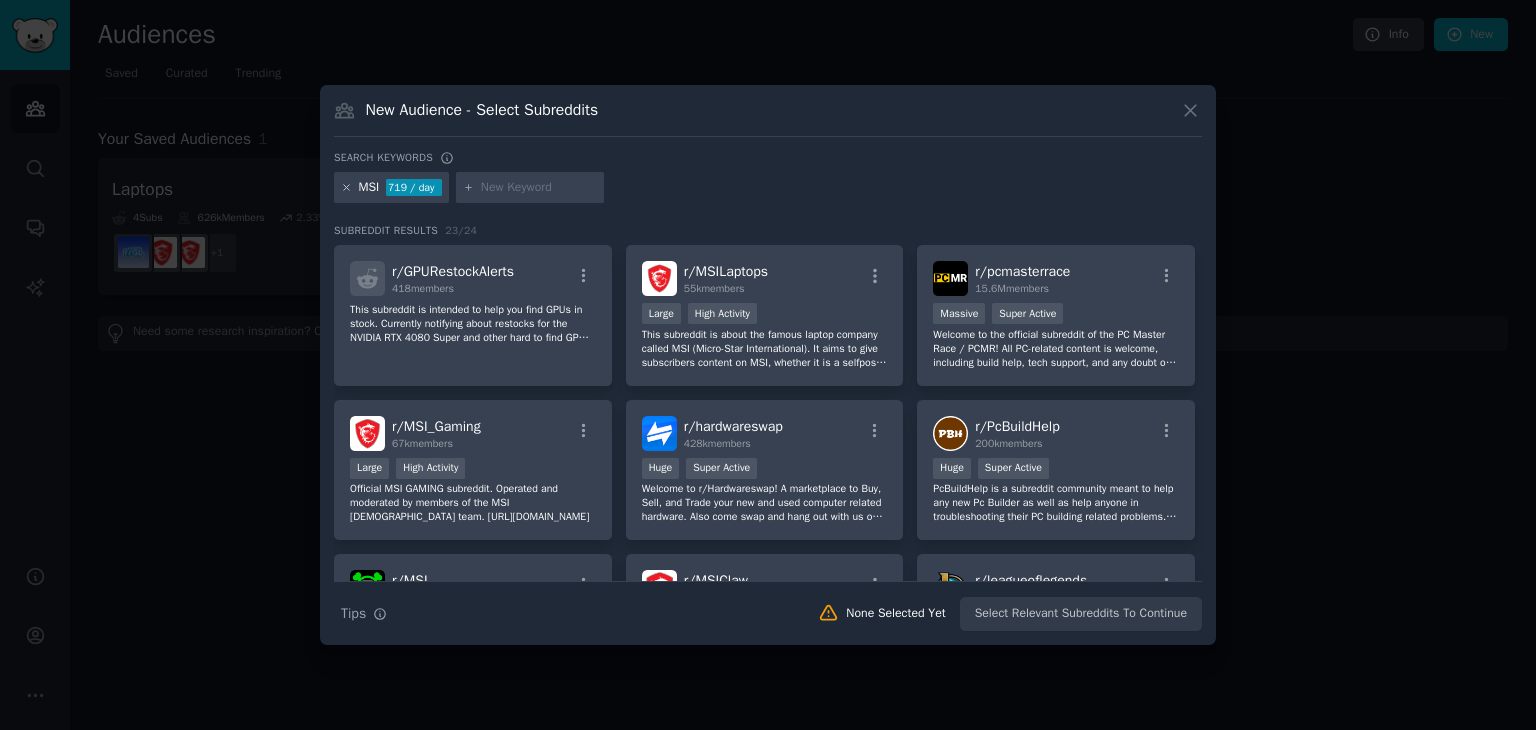 click 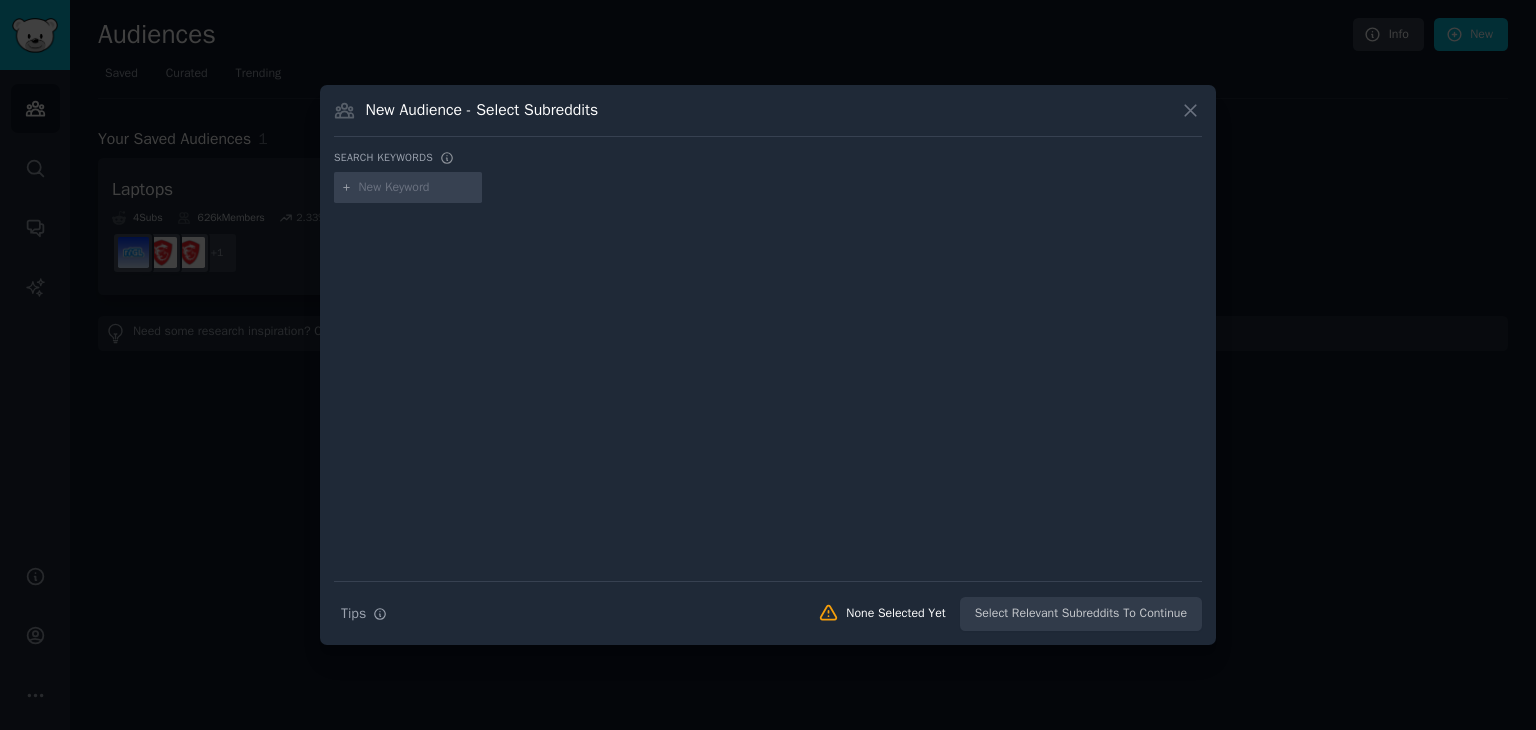 click at bounding box center [417, 188] 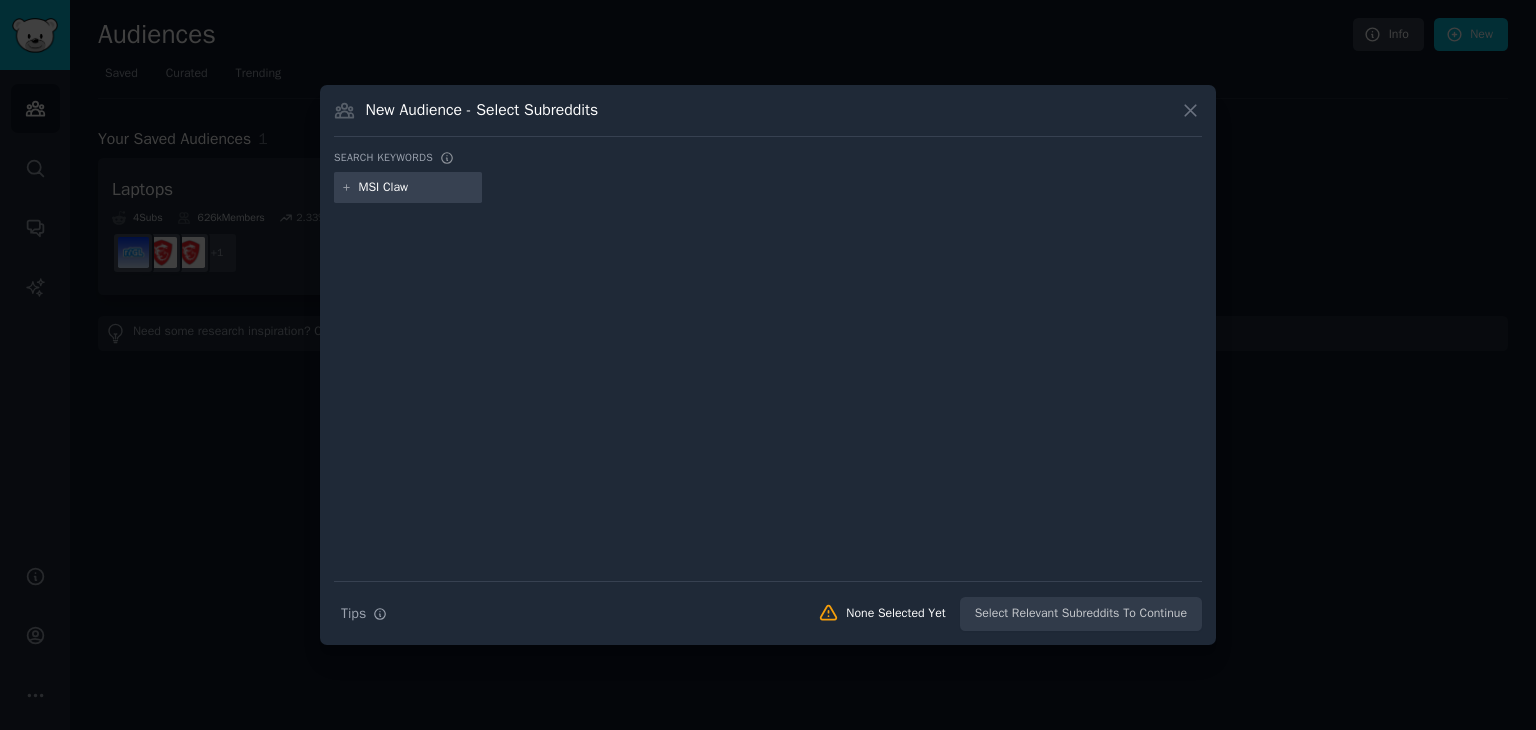 type on "MSI Claw" 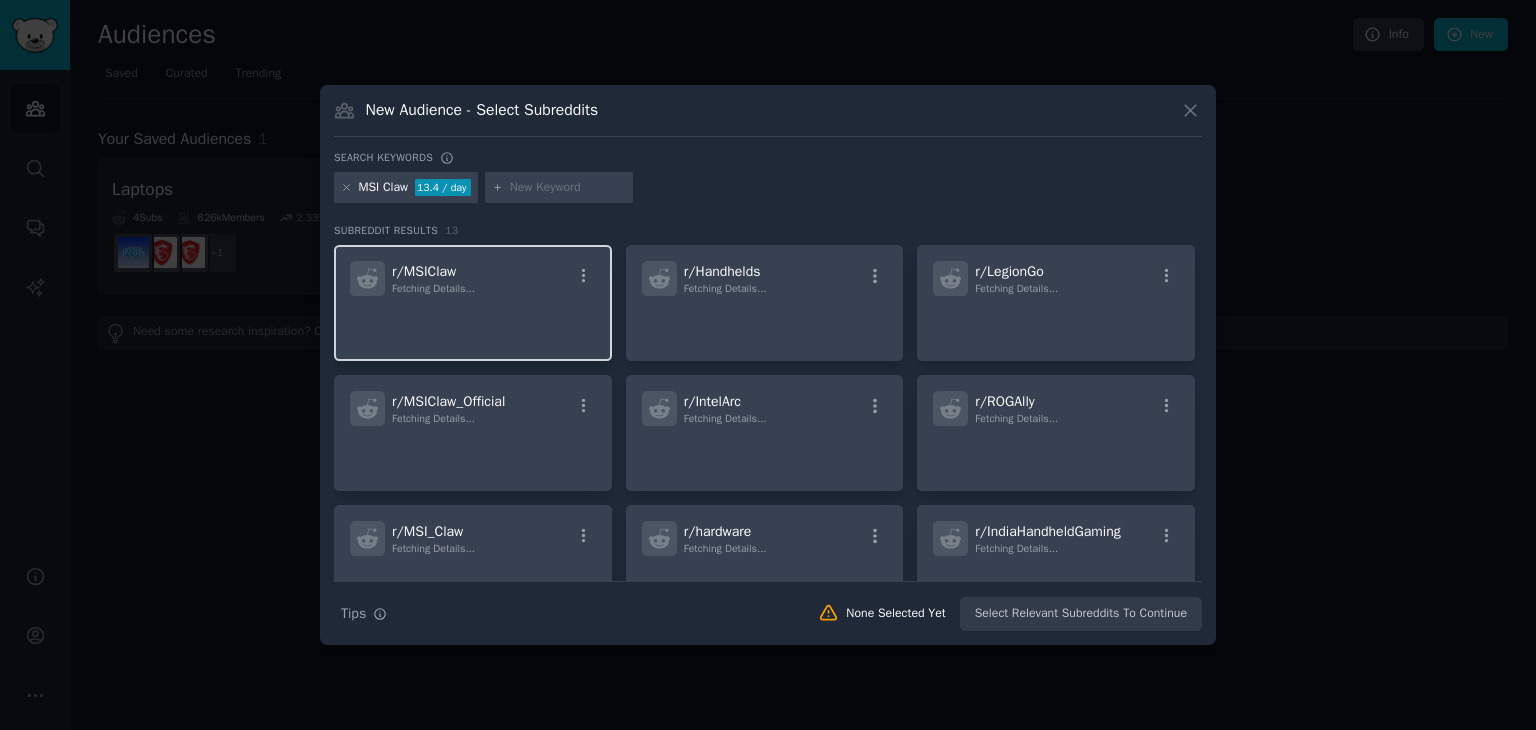 click 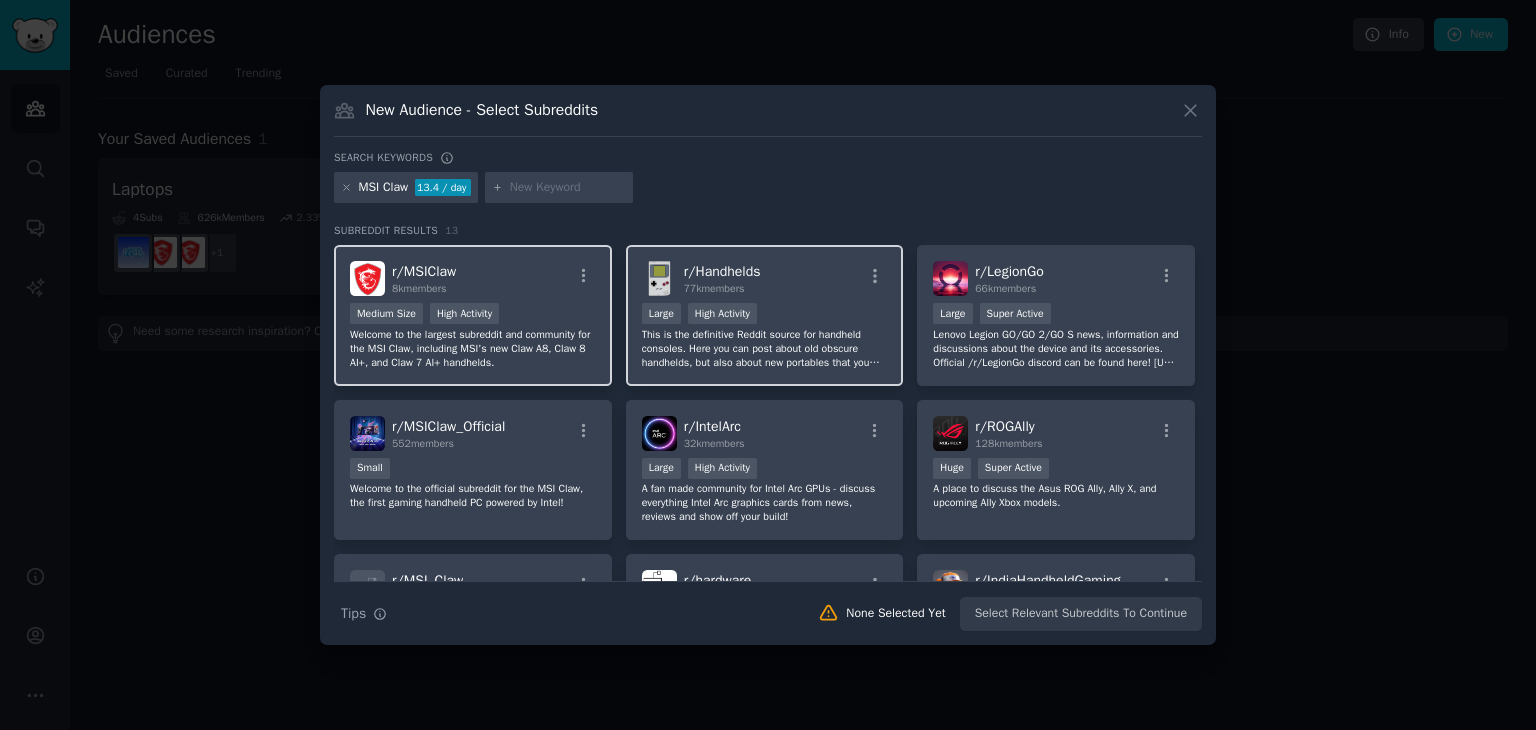 click on "Large High Activity" at bounding box center [765, 315] 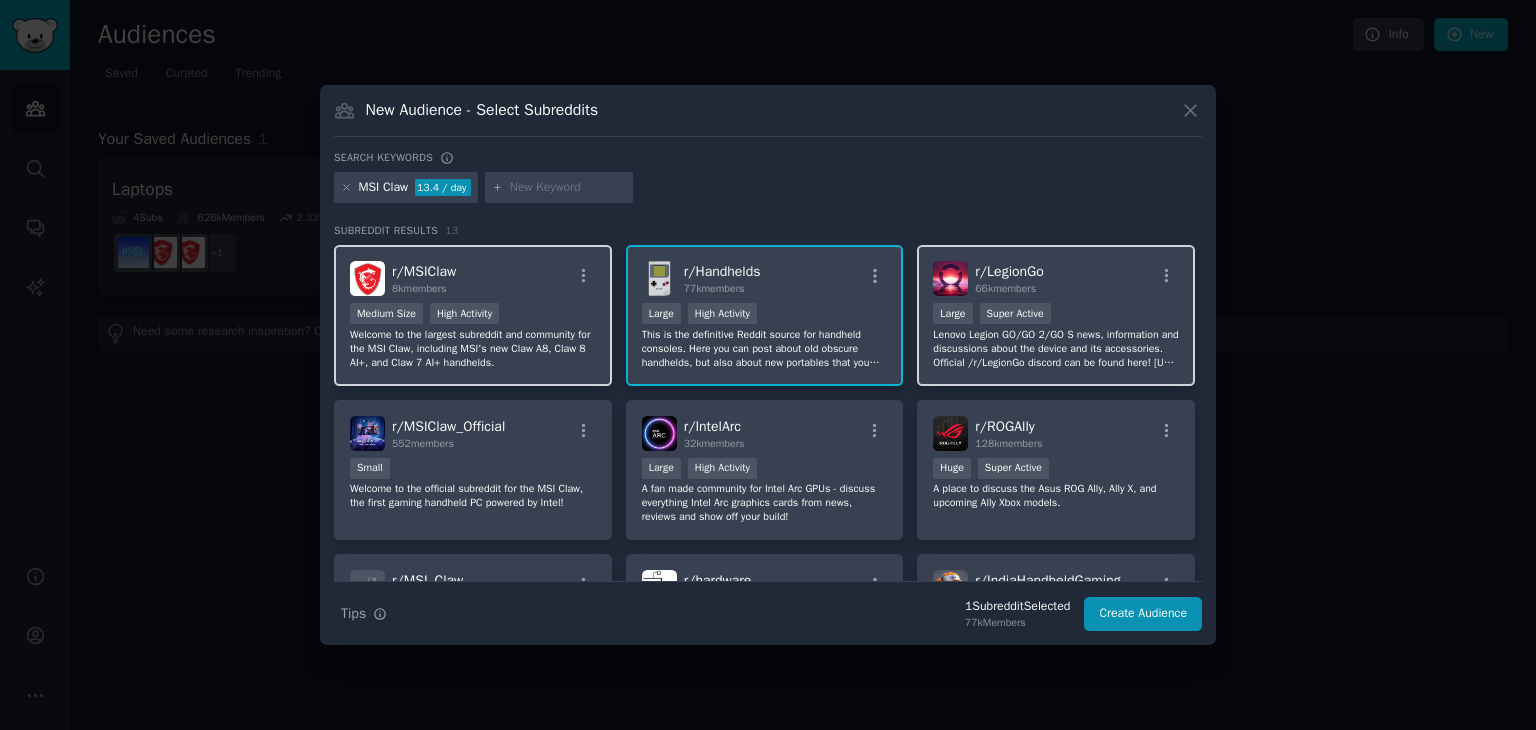 click on "66k  members" at bounding box center (1005, 288) 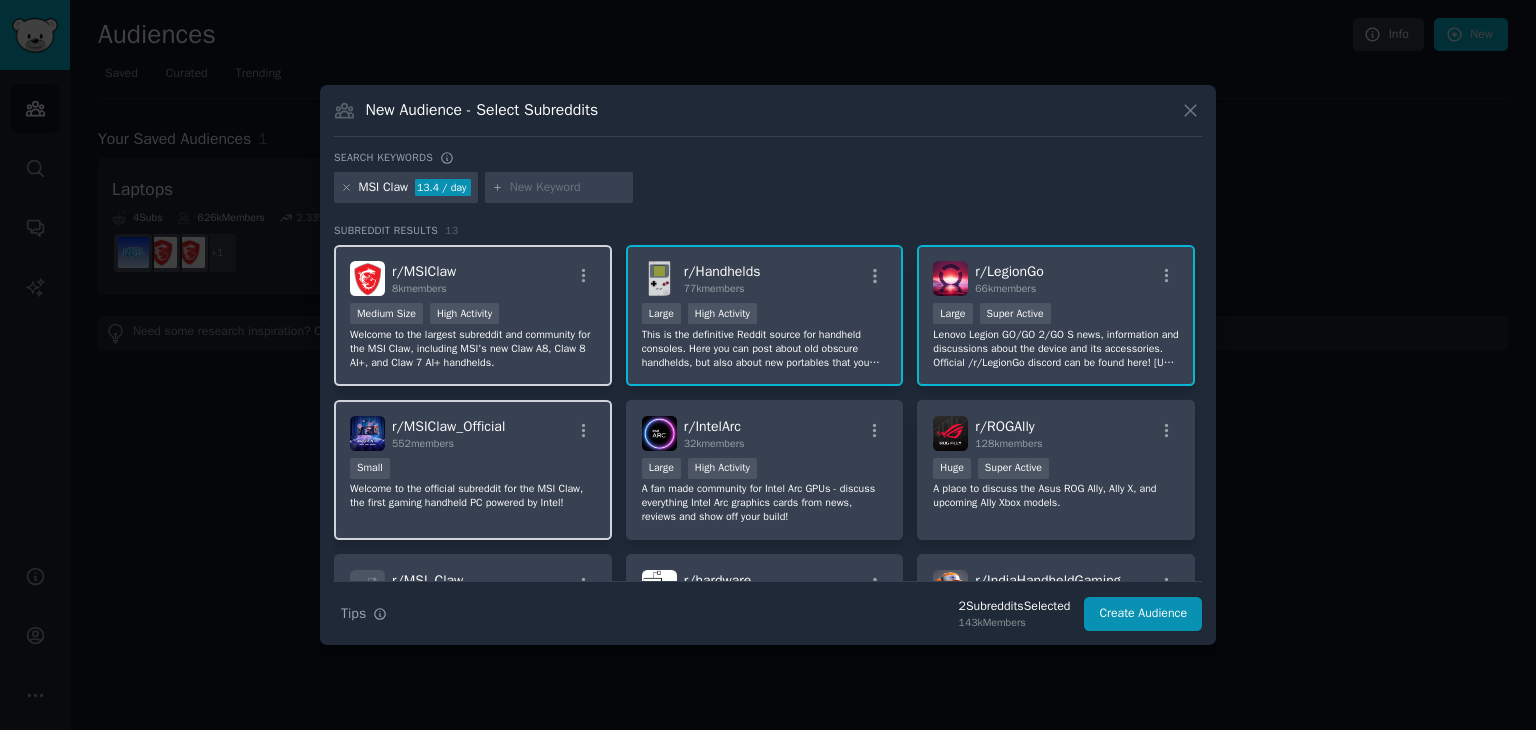 click on "Small" at bounding box center (473, 470) 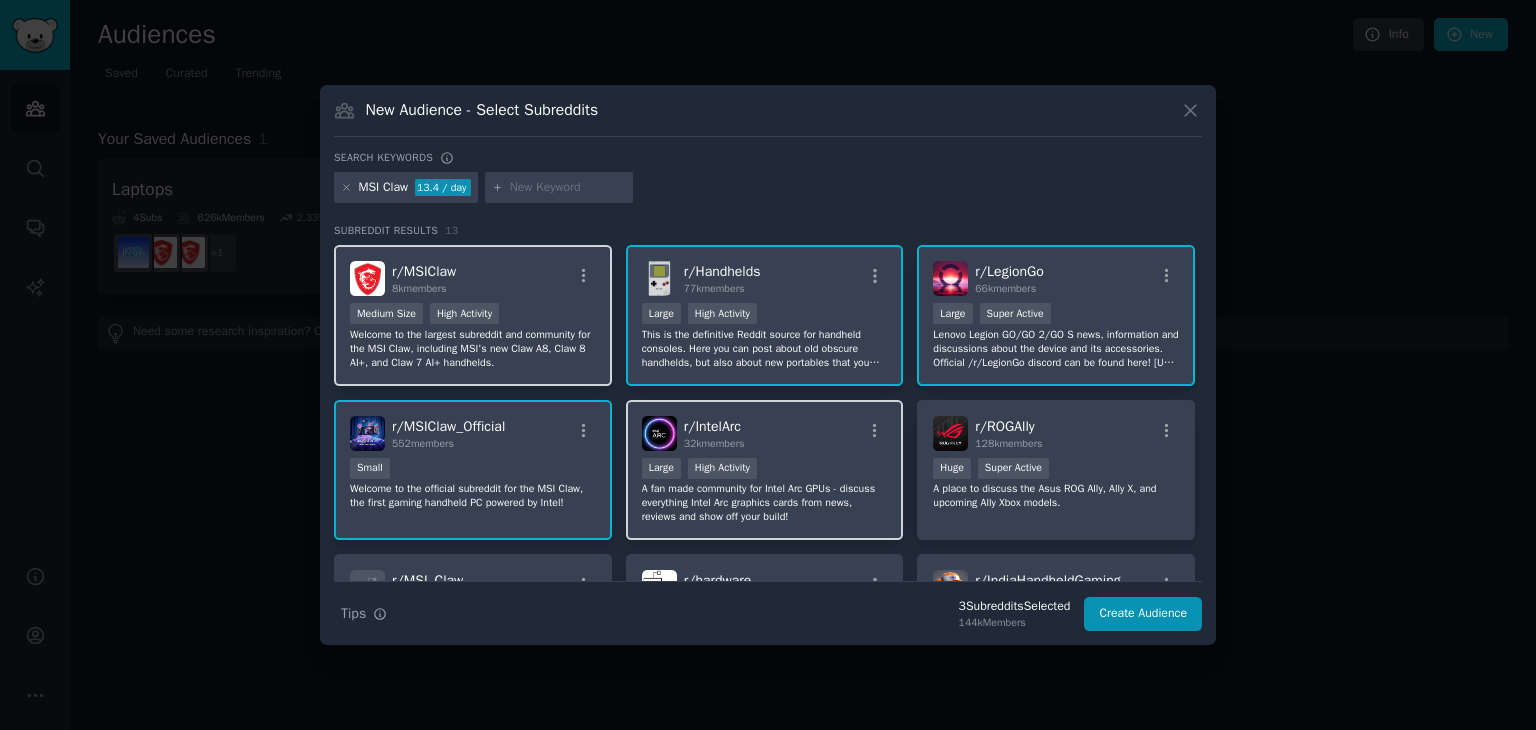 click on ">= 80th percentile for submissions / day Large High Activity" at bounding box center (765, 470) 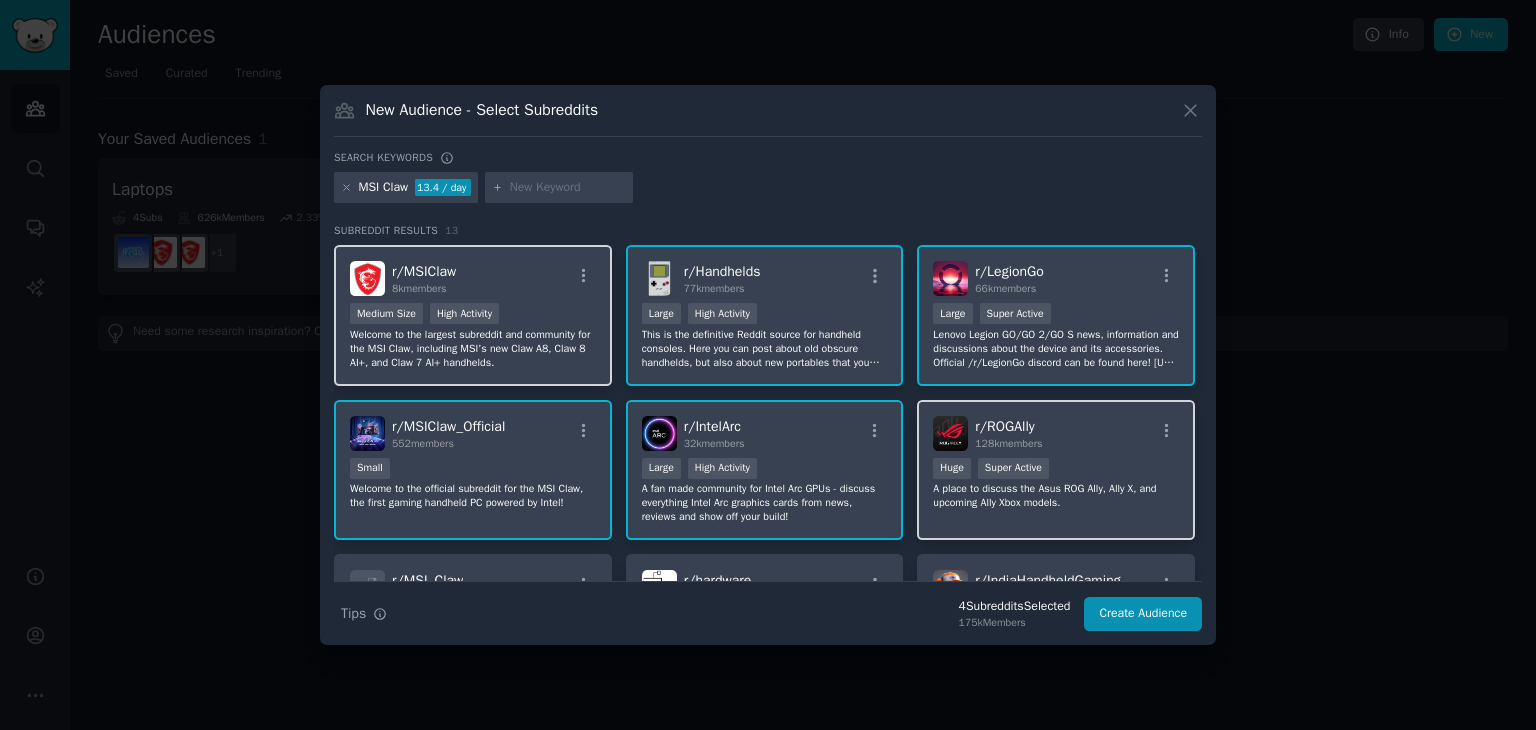 click on "r/ ROGAlly 128k  members Huge Super Active A place to discuss the Asus ROG Ally, Ally X, and upcoming Ally Xbox models." at bounding box center (1056, 470) 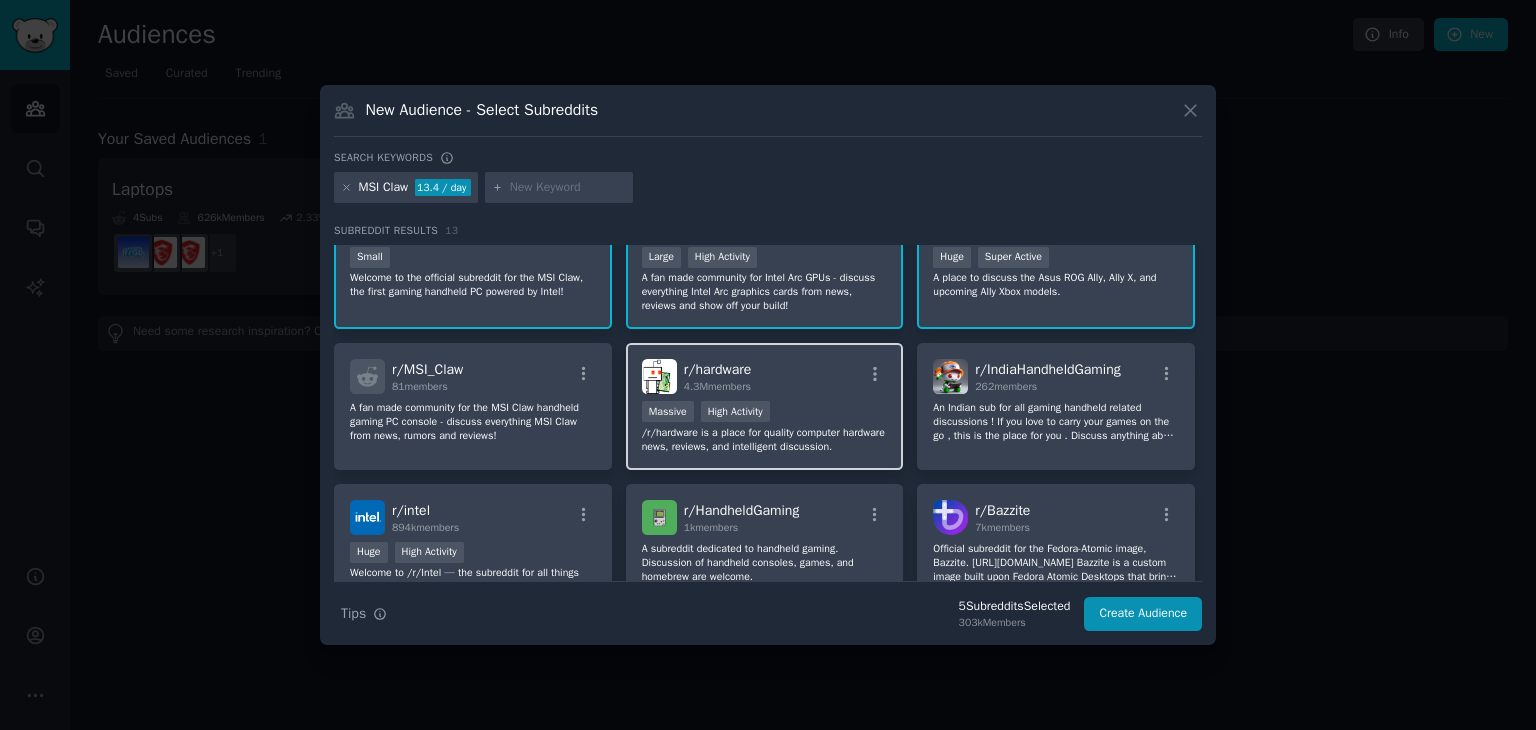scroll, scrollTop: 216, scrollLeft: 0, axis: vertical 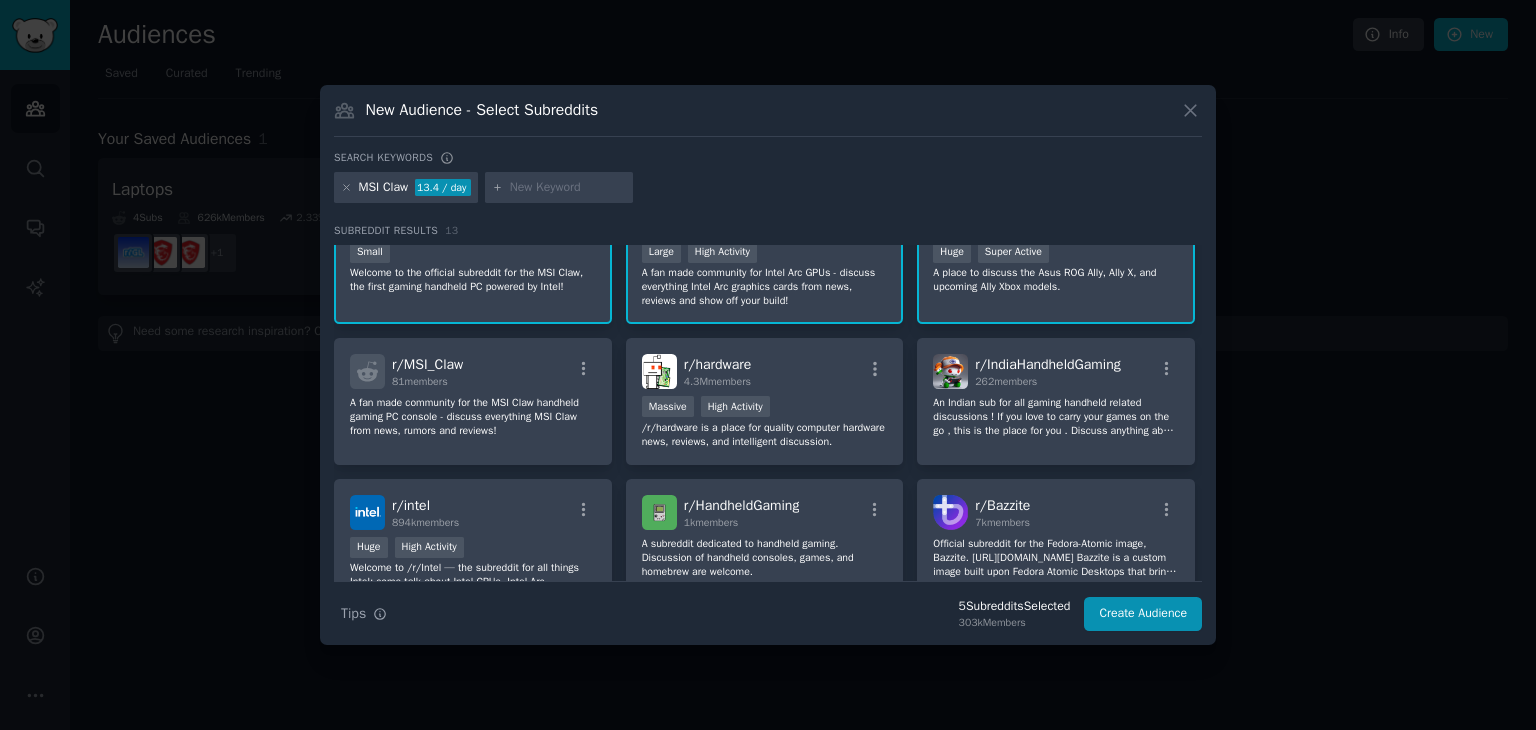 click on "A fan made community for Intel Arc GPUs - discuss everything Intel Arc graphics cards from news, reviews and show off your build!" at bounding box center [765, 287] 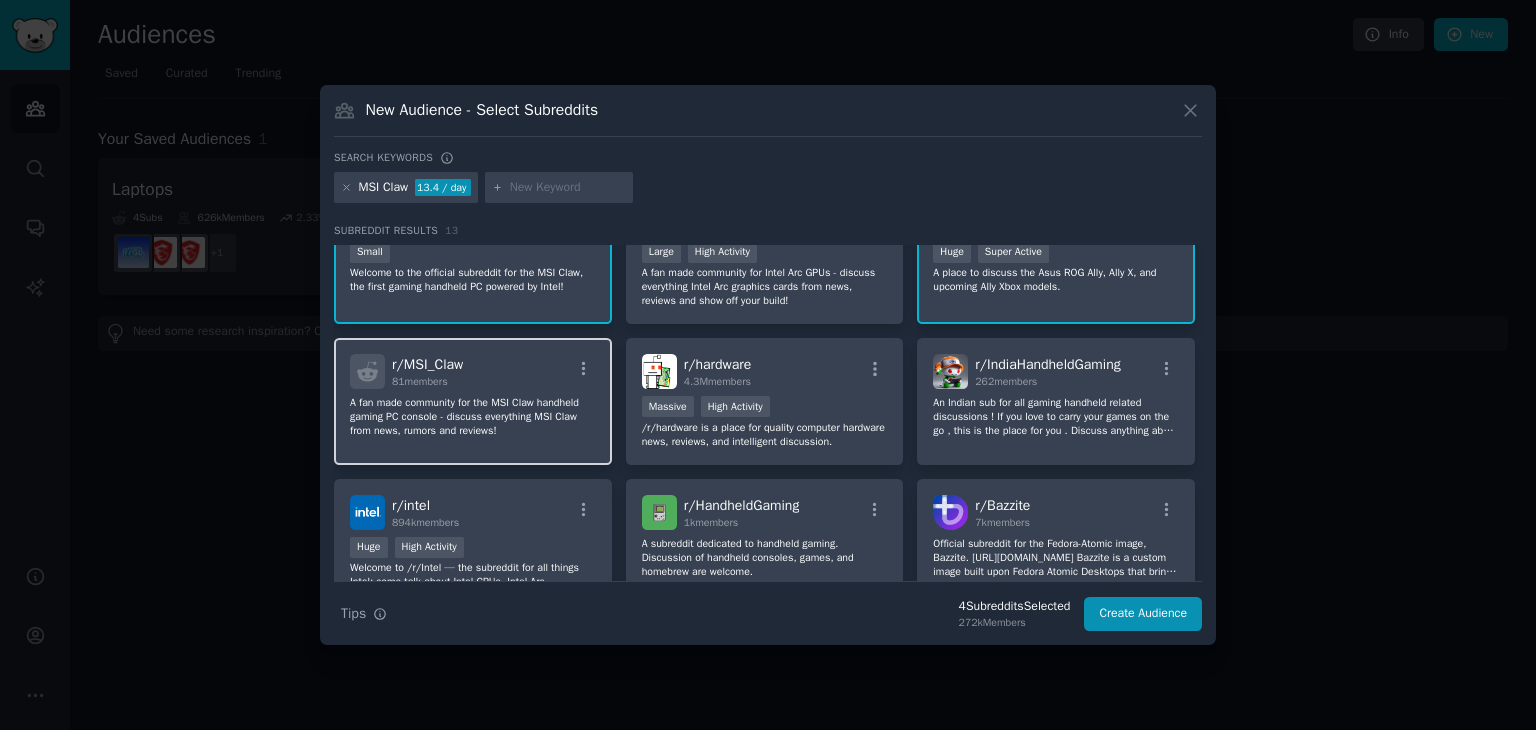 click on "r/ MSI_Claw 81  members" at bounding box center (473, 371) 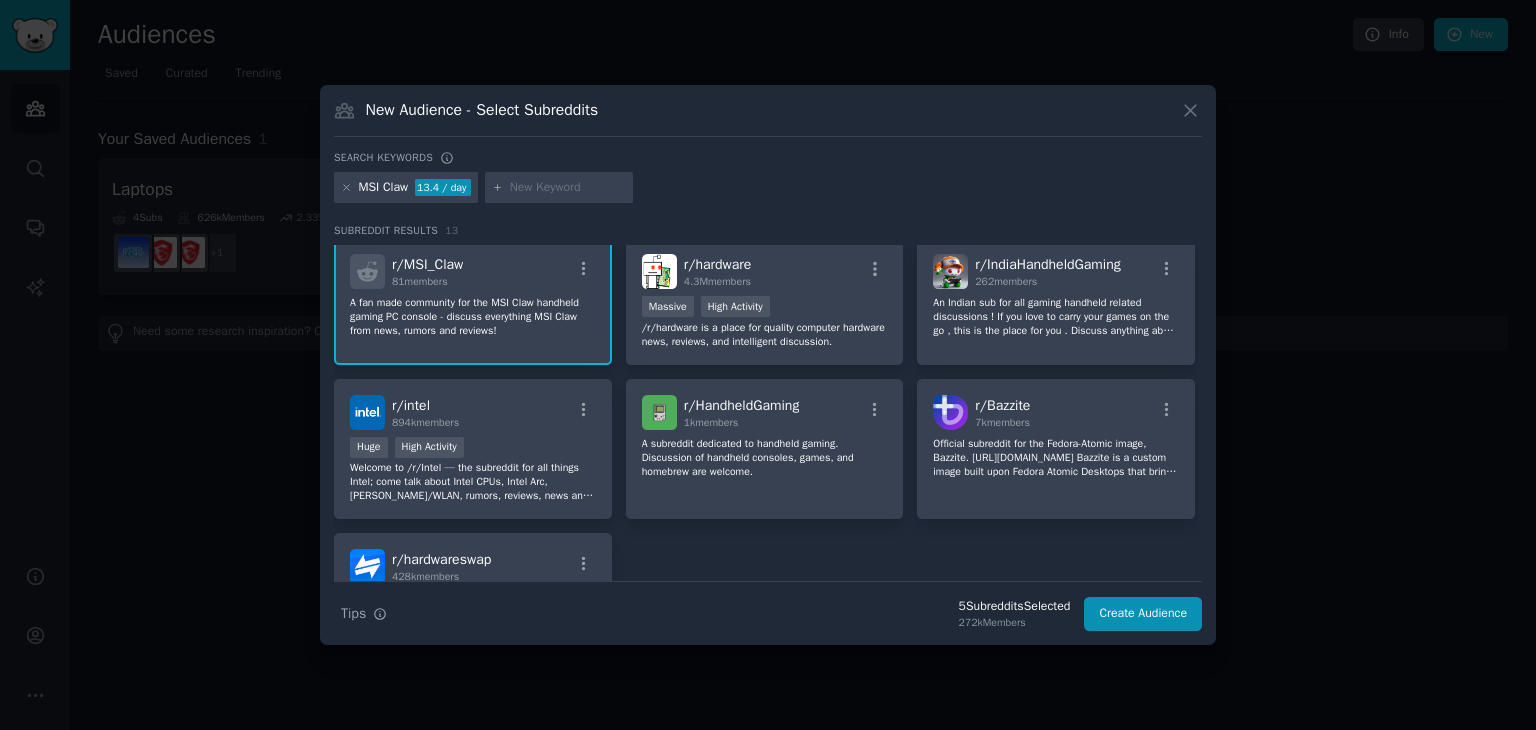 scroll, scrollTop: 316, scrollLeft: 0, axis: vertical 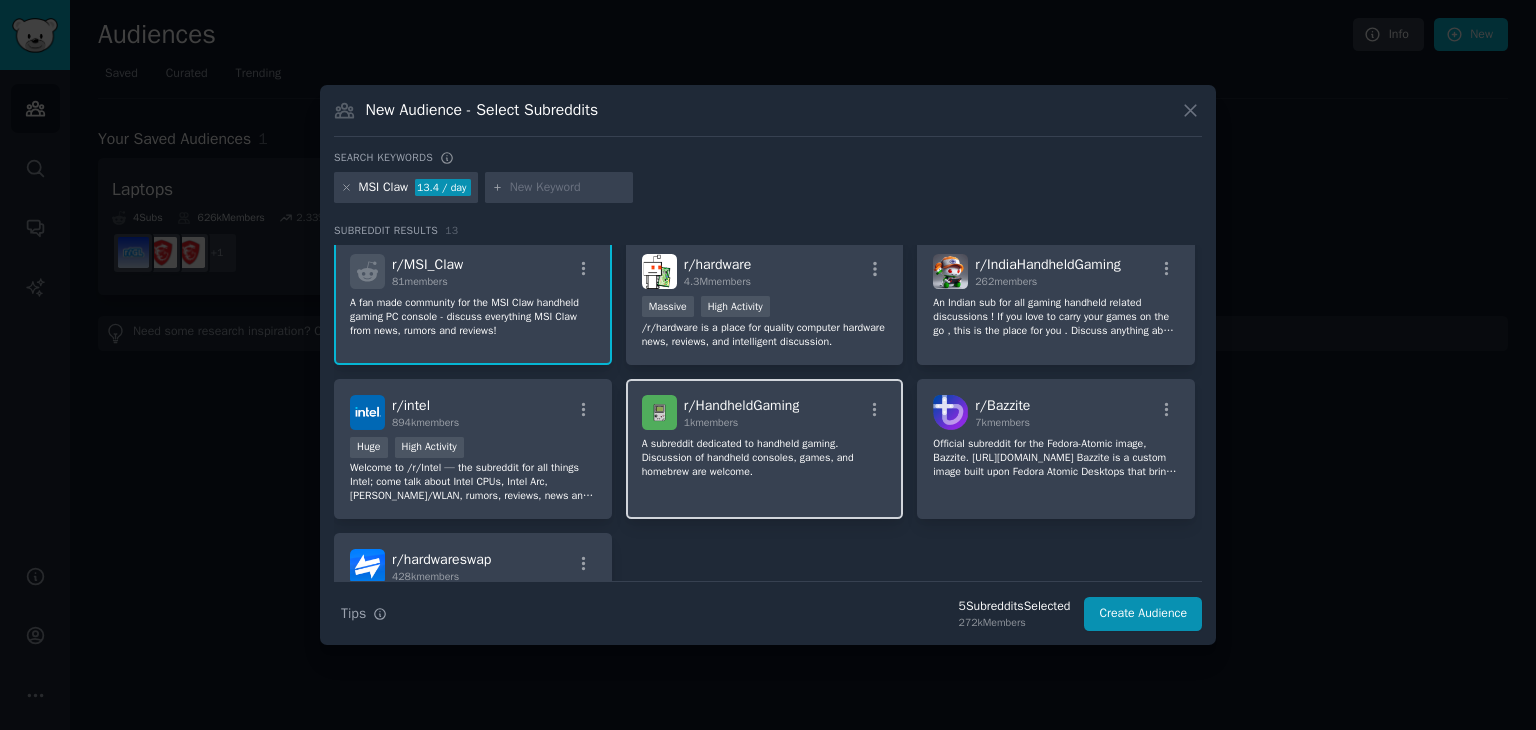 click on "A subreddit dedicated to handheld gaming. Discussion of handheld consoles, games, and homebrew are welcome." 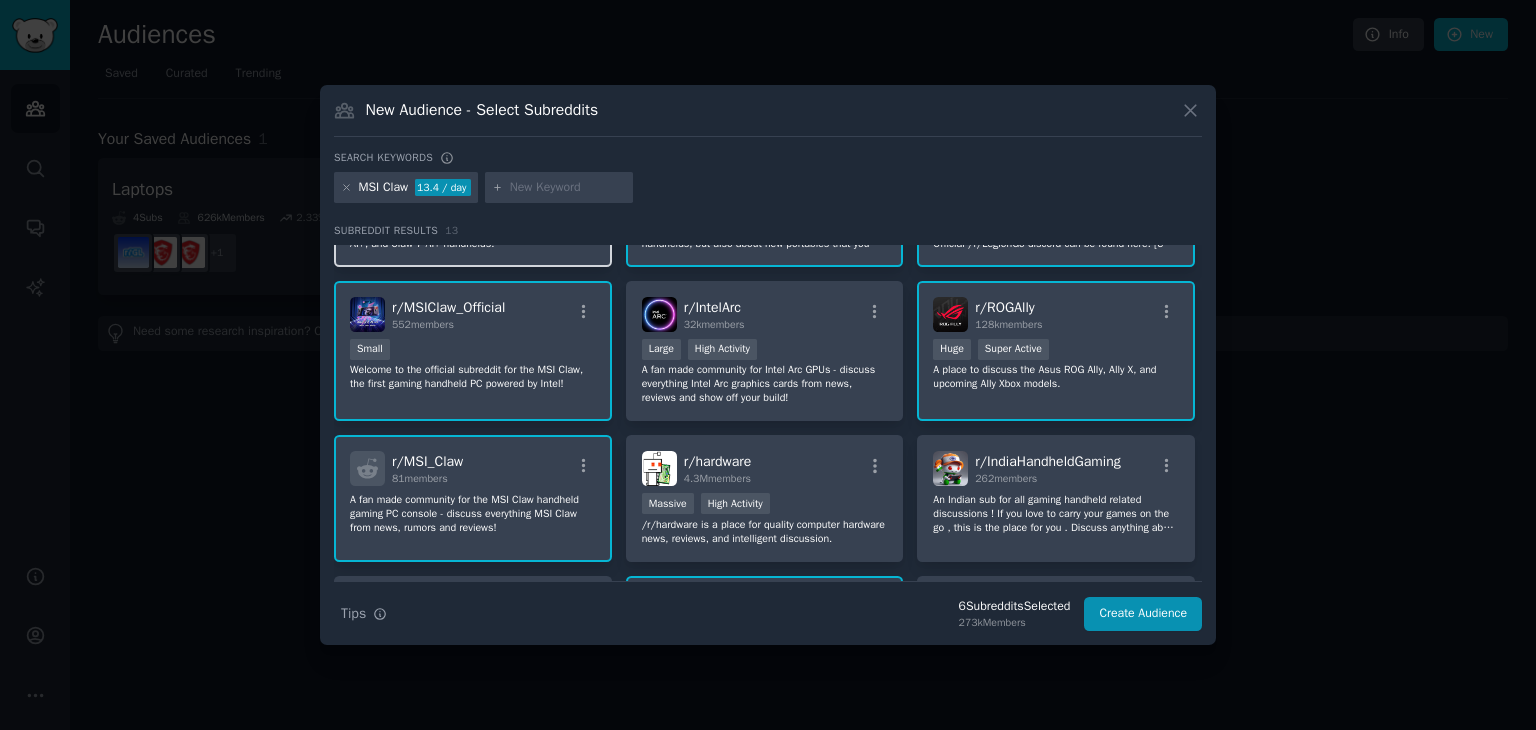 scroll, scrollTop: 0, scrollLeft: 0, axis: both 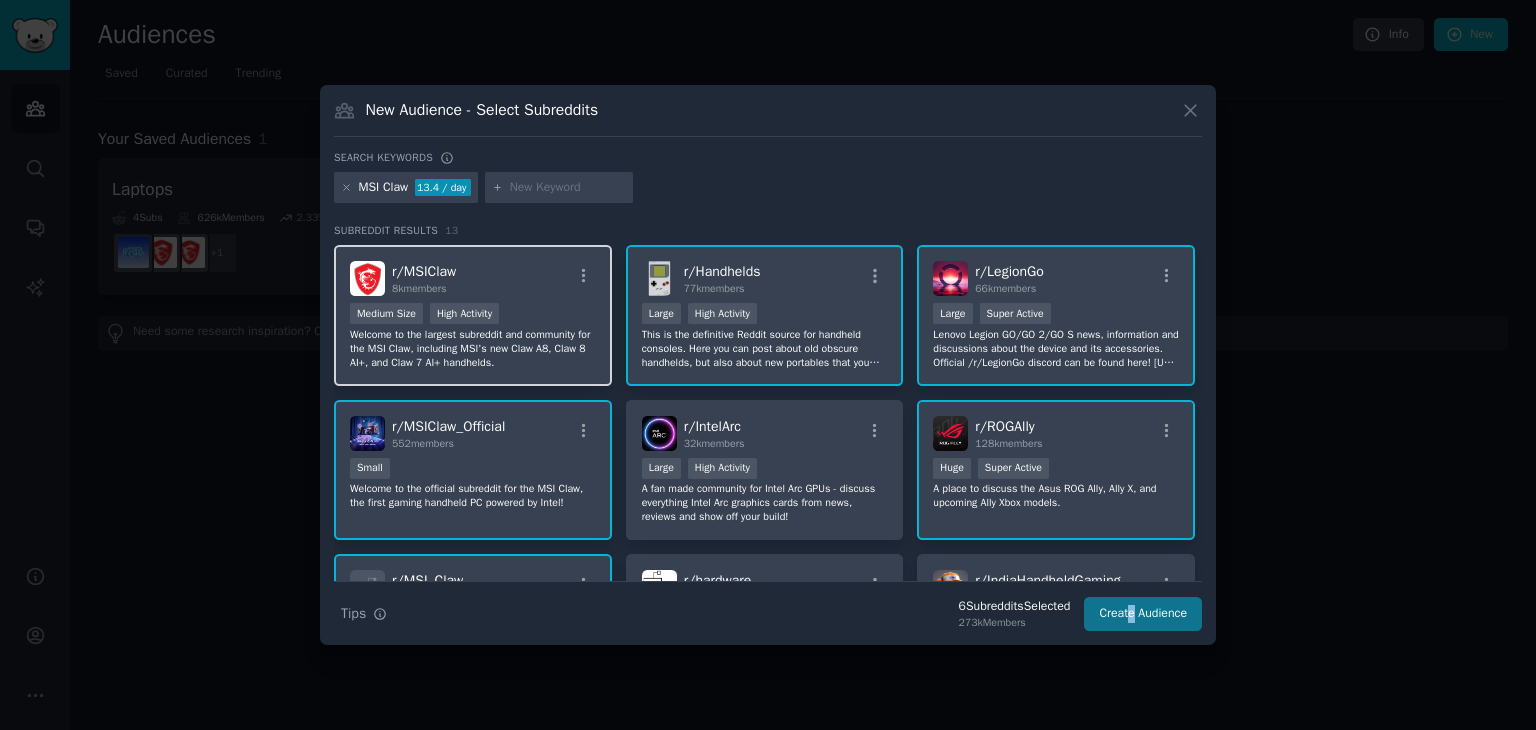 drag, startPoint x: 1128, startPoint y: 632, endPoint x: 1136, endPoint y: 621, distance: 13.601471 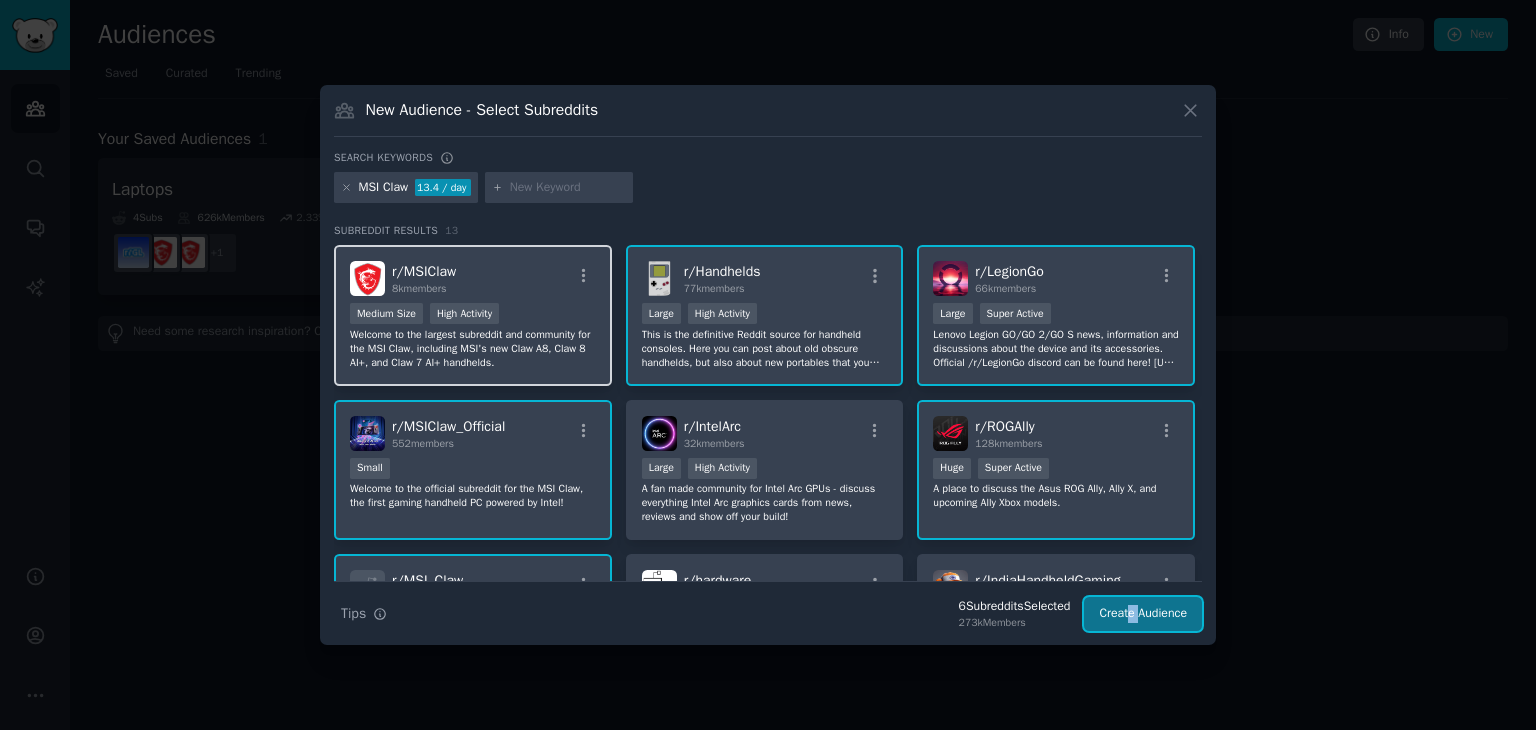 click on "Create Audience" at bounding box center (1143, 614) 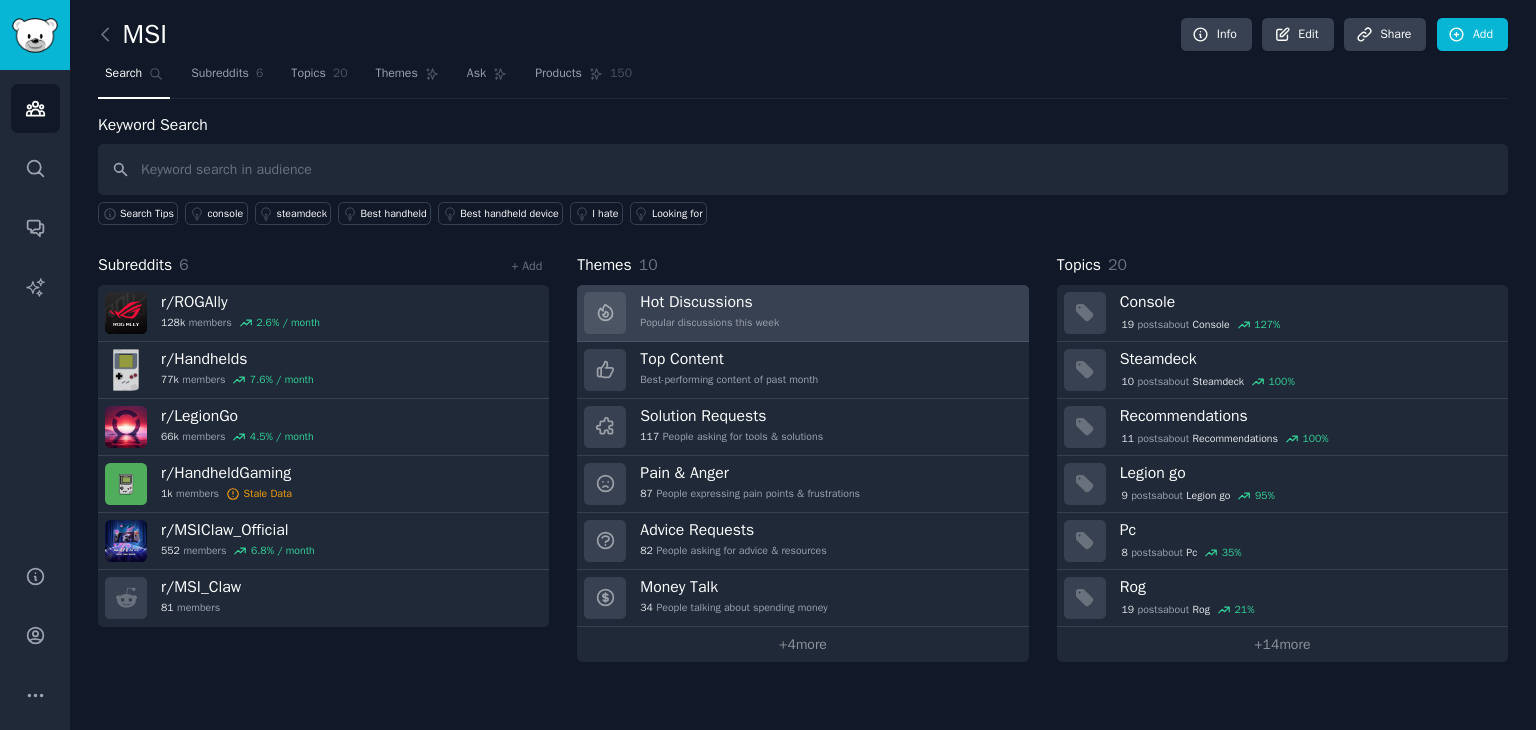 click on "Hot Discussions" at bounding box center [709, 302] 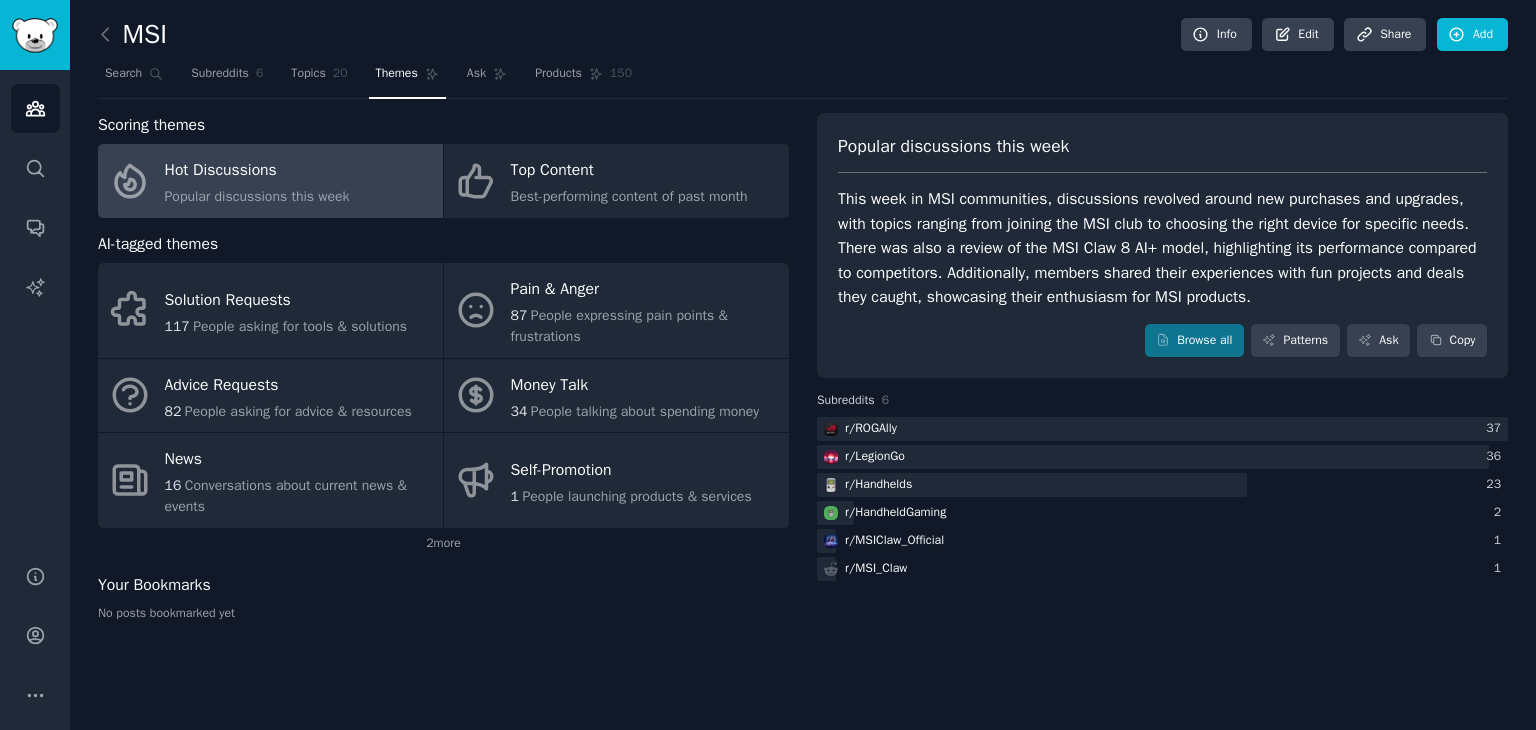 click on "MSI Info Edit Share Add Search Subreddits 6 Topics 20 Themes Ask Products 150 Scoring themes Hot Discussions Popular discussions this week Top Content Best-performing content of past month AI-tagged themes Solution Requests 117 People asking for tools & solutions Pain & Anger 87 People expressing pain points & frustrations Advice Requests 82 People asking for advice & resources Money Talk 34 People talking about spending money News 16 Conversations about current news & events Self-Promotion 1 People launching products & services 2  more Your Bookmarks No posts bookmarked yet Popular discussions this week Browse all Patterns Ask Copy Subreddits 6  r/ ROGAlly 37  r/ LegionGo 36  r/ Handhelds 23  r/ HandheldGaming 2  r/ MSIClaw_Official 1  r/ MSI_Claw 1" 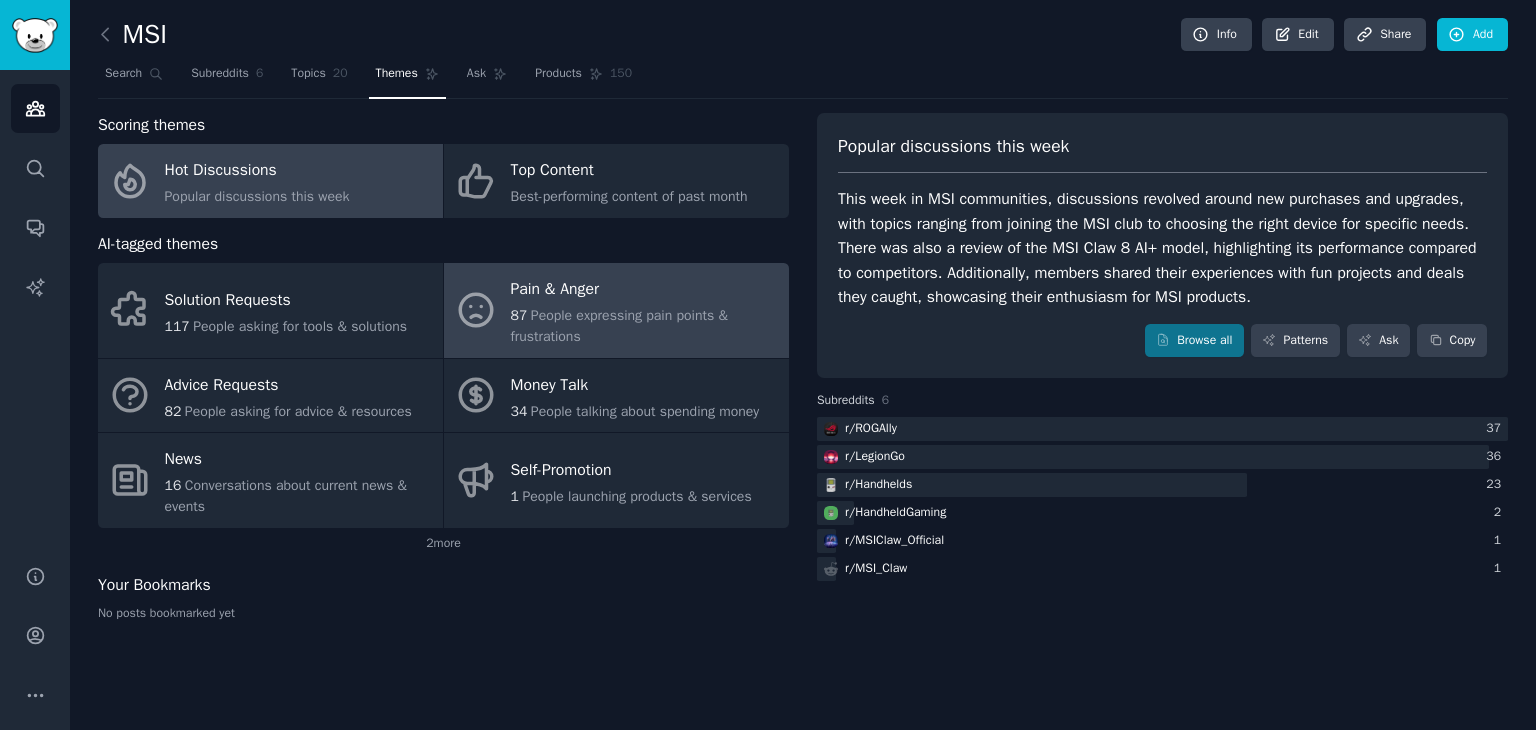 click on "Pain & Anger 87 People expressing pain points & frustrations" at bounding box center (616, 310) 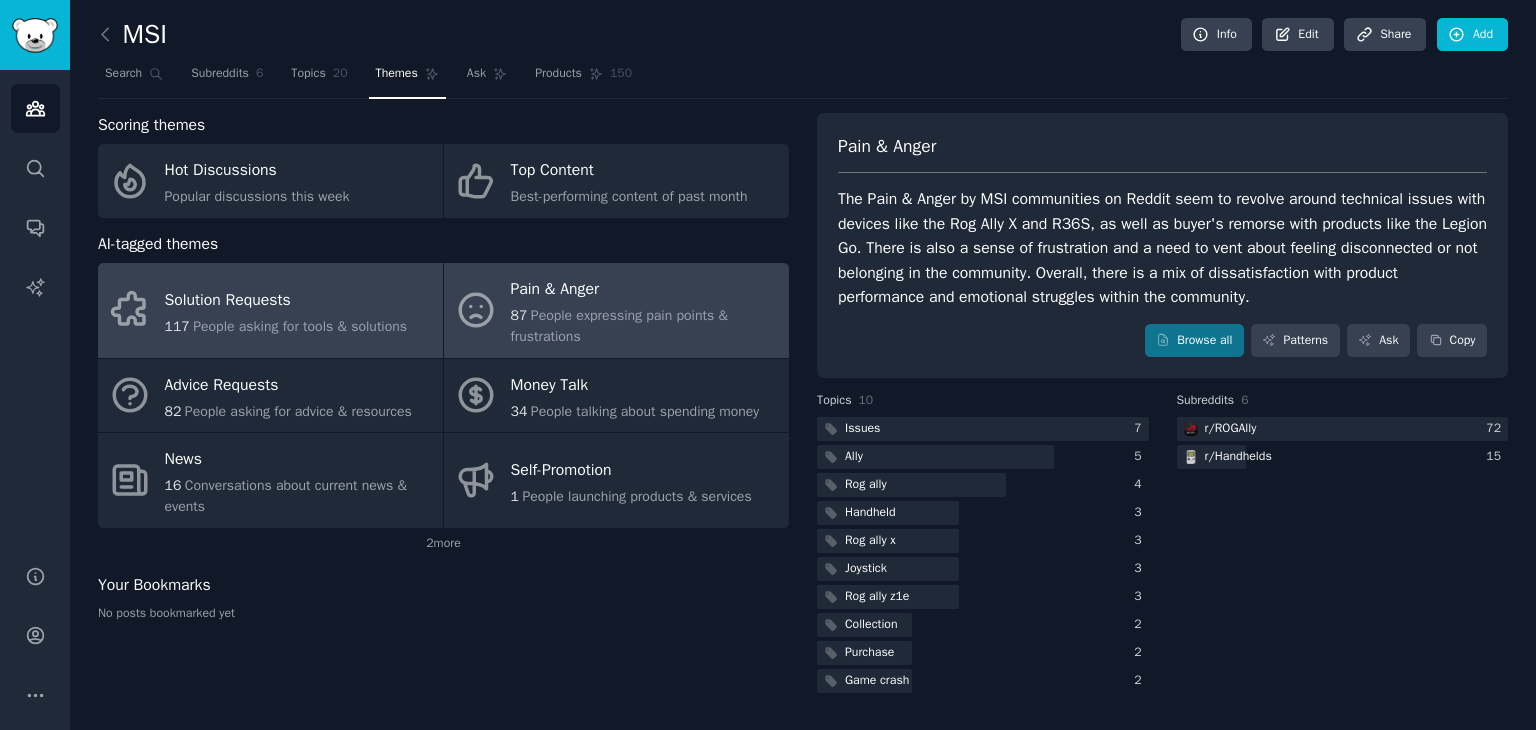 click on "Solution Requests" at bounding box center [286, 300] 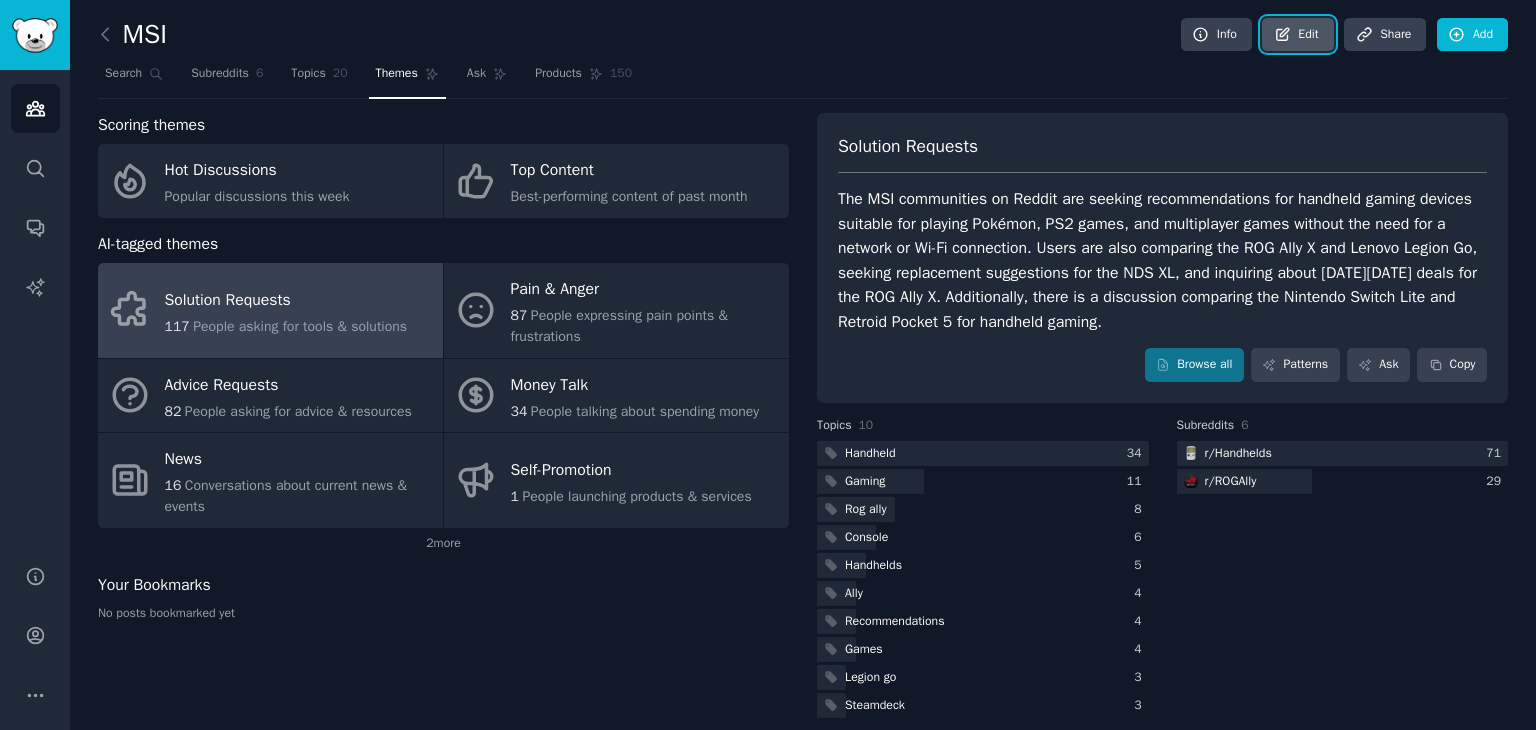 click 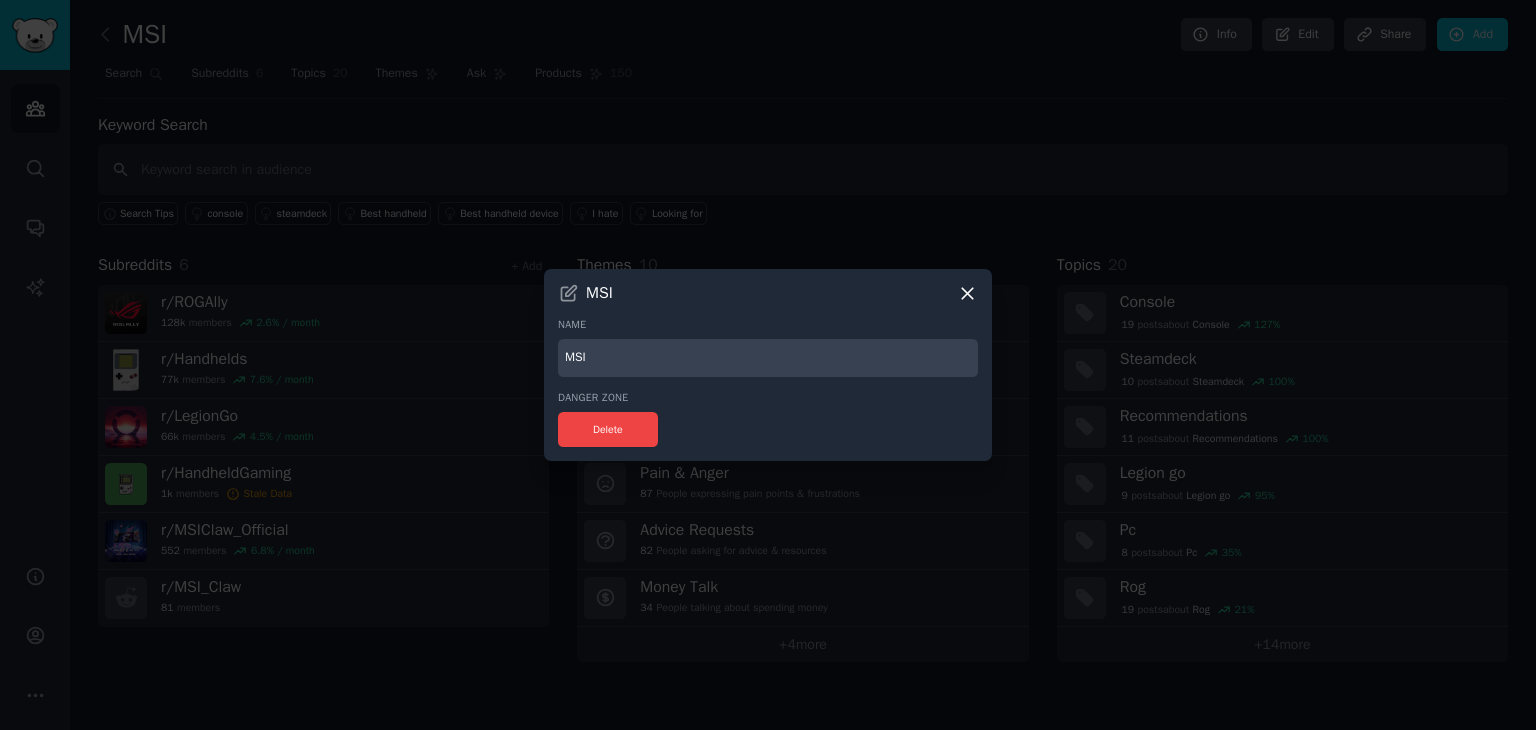 click 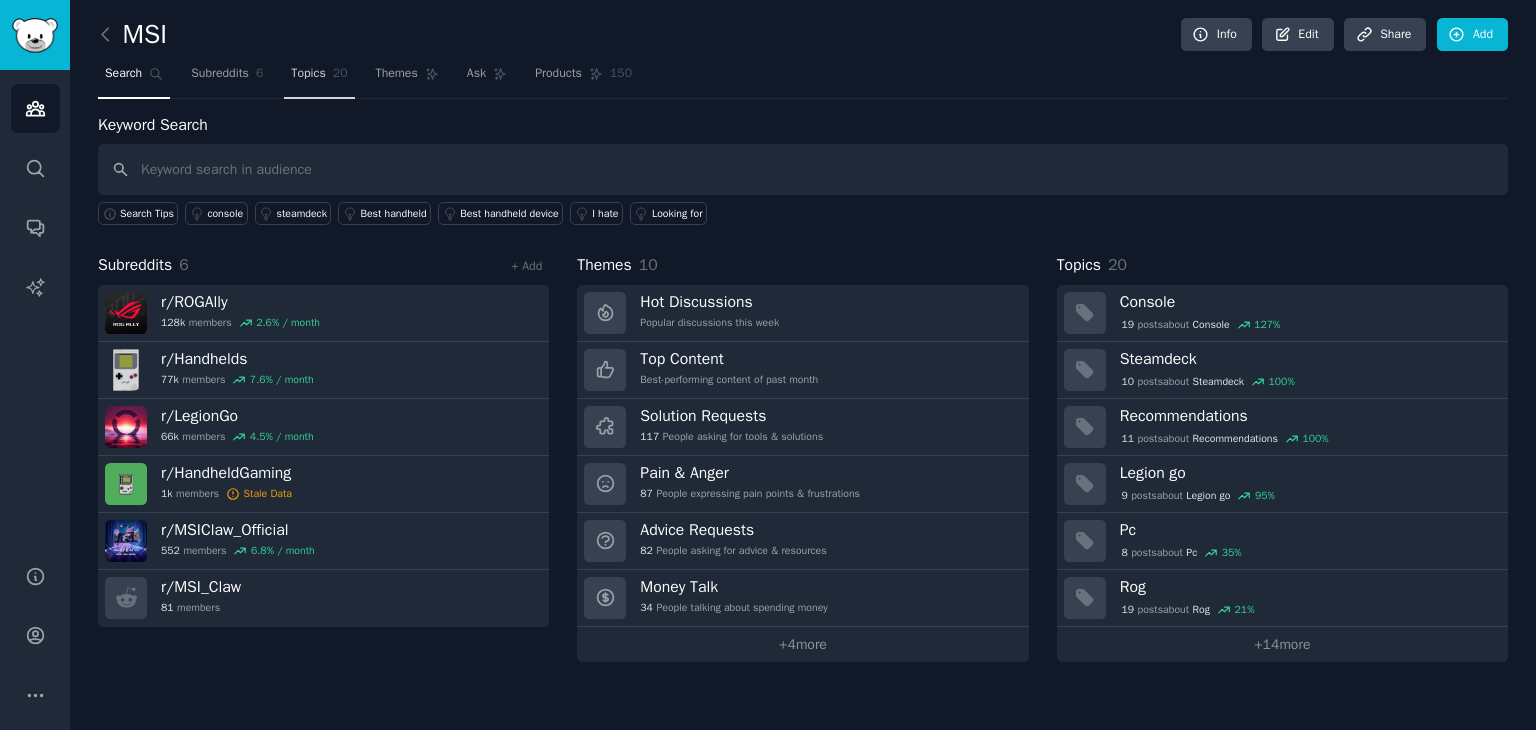 click on "Topics" at bounding box center [308, 74] 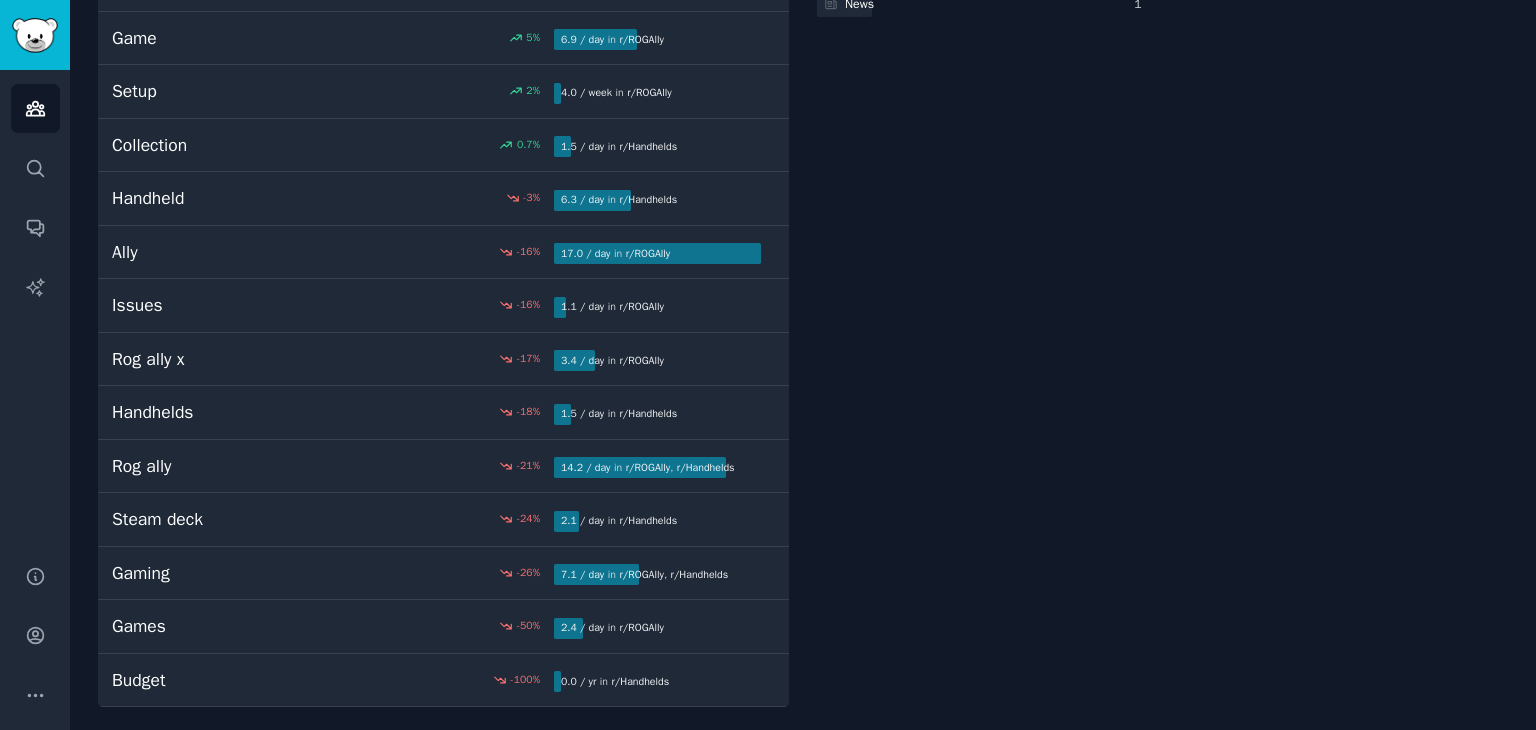 scroll, scrollTop: 0, scrollLeft: 0, axis: both 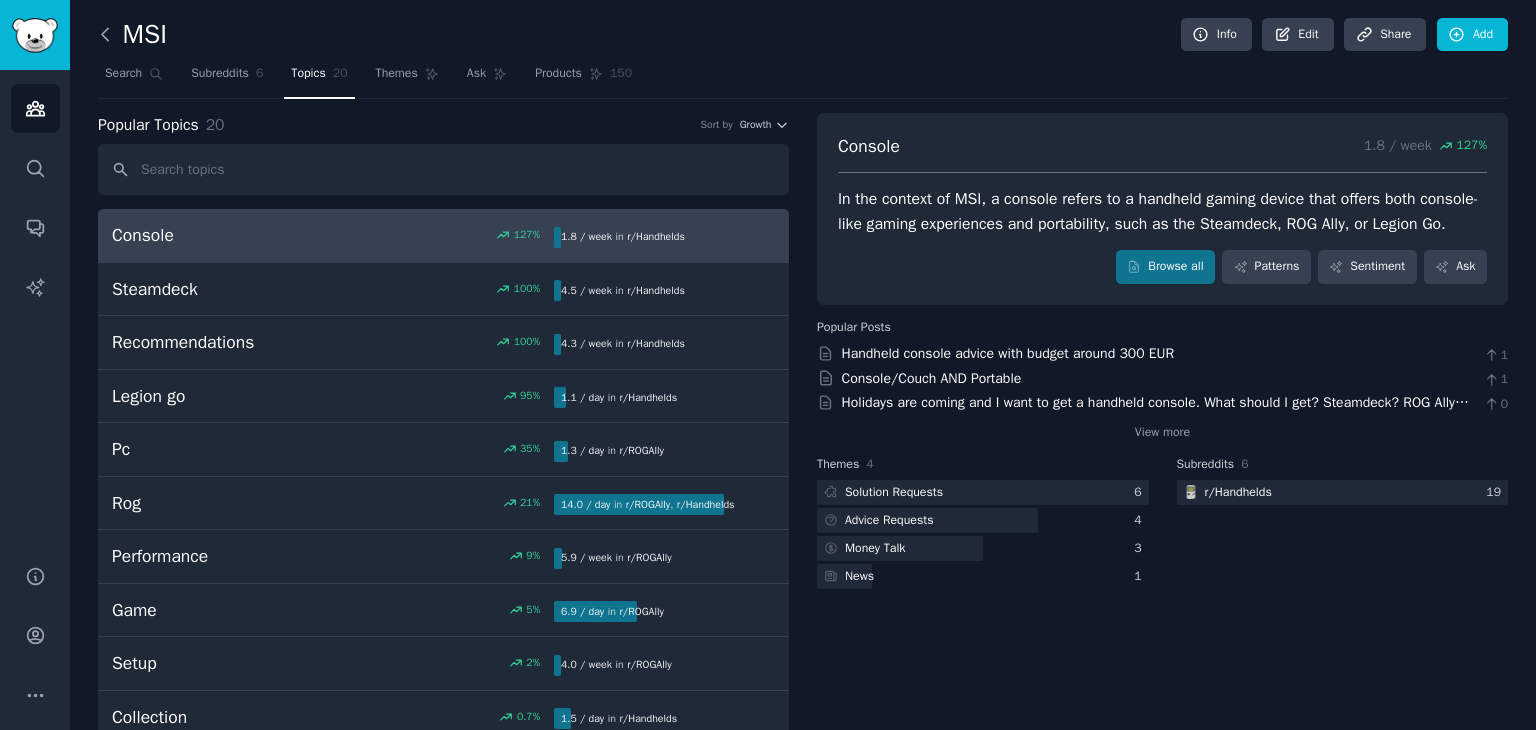 click 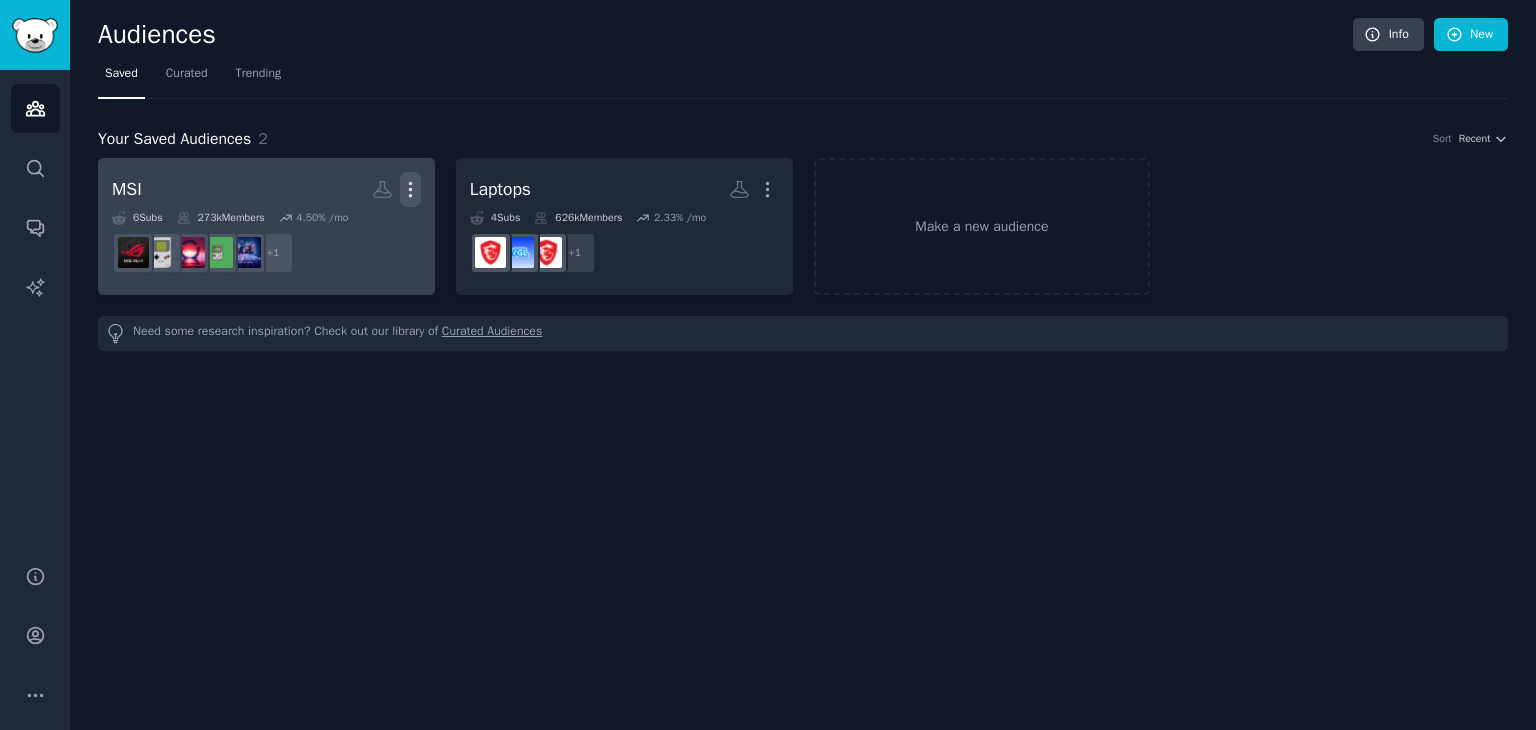 click 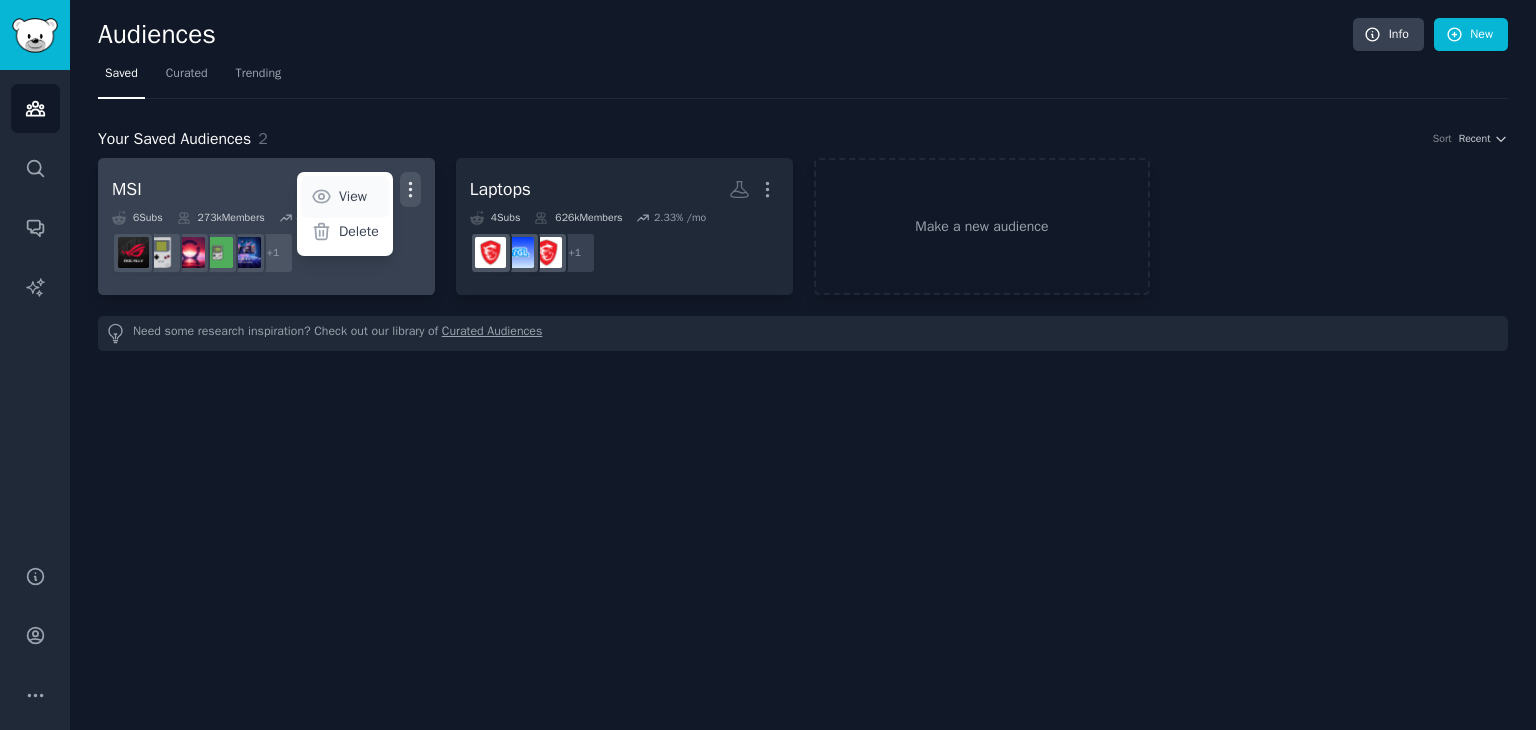 click on "View" at bounding box center [353, 196] 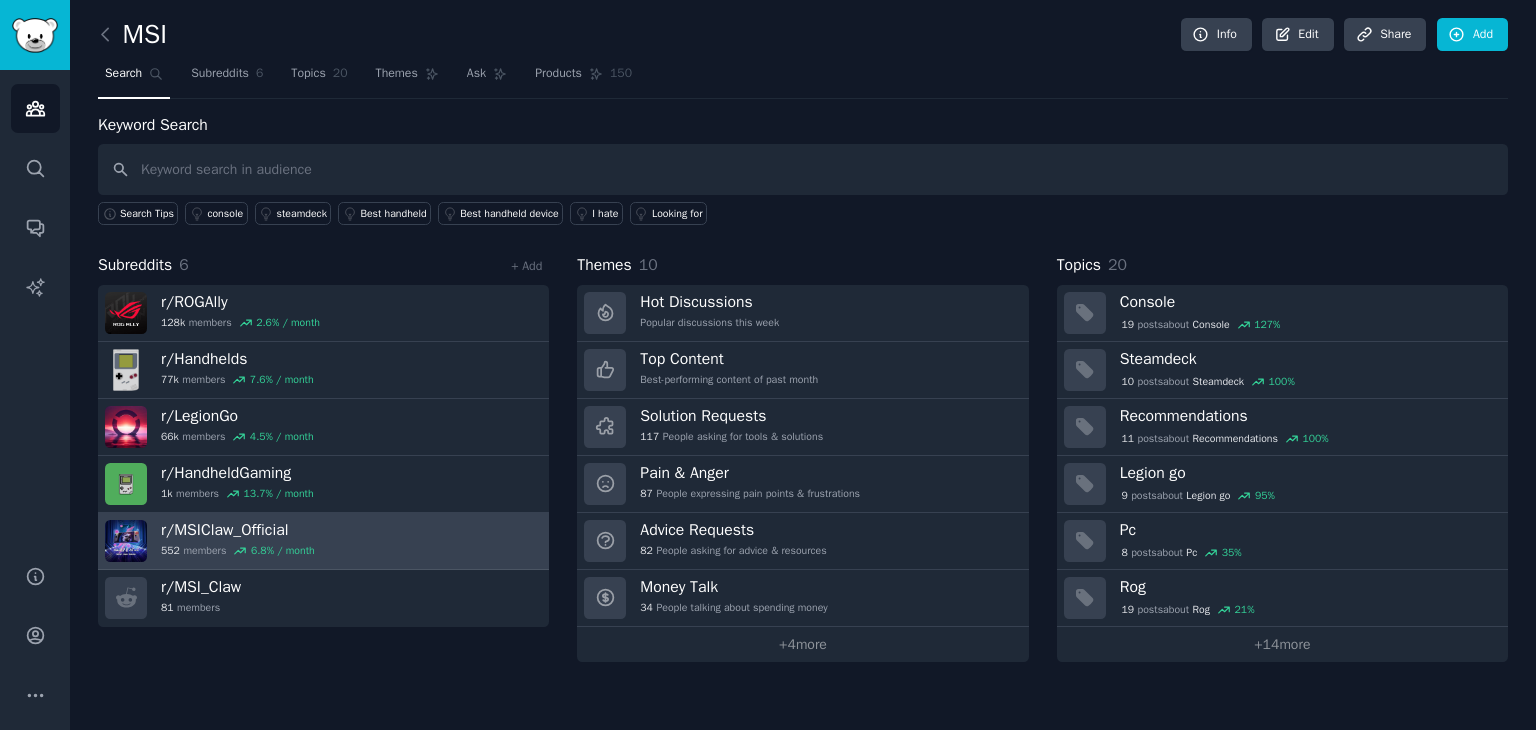 click on "r/ MSIClaw_Official 552  members 6.8 % / month" at bounding box center [323, 541] 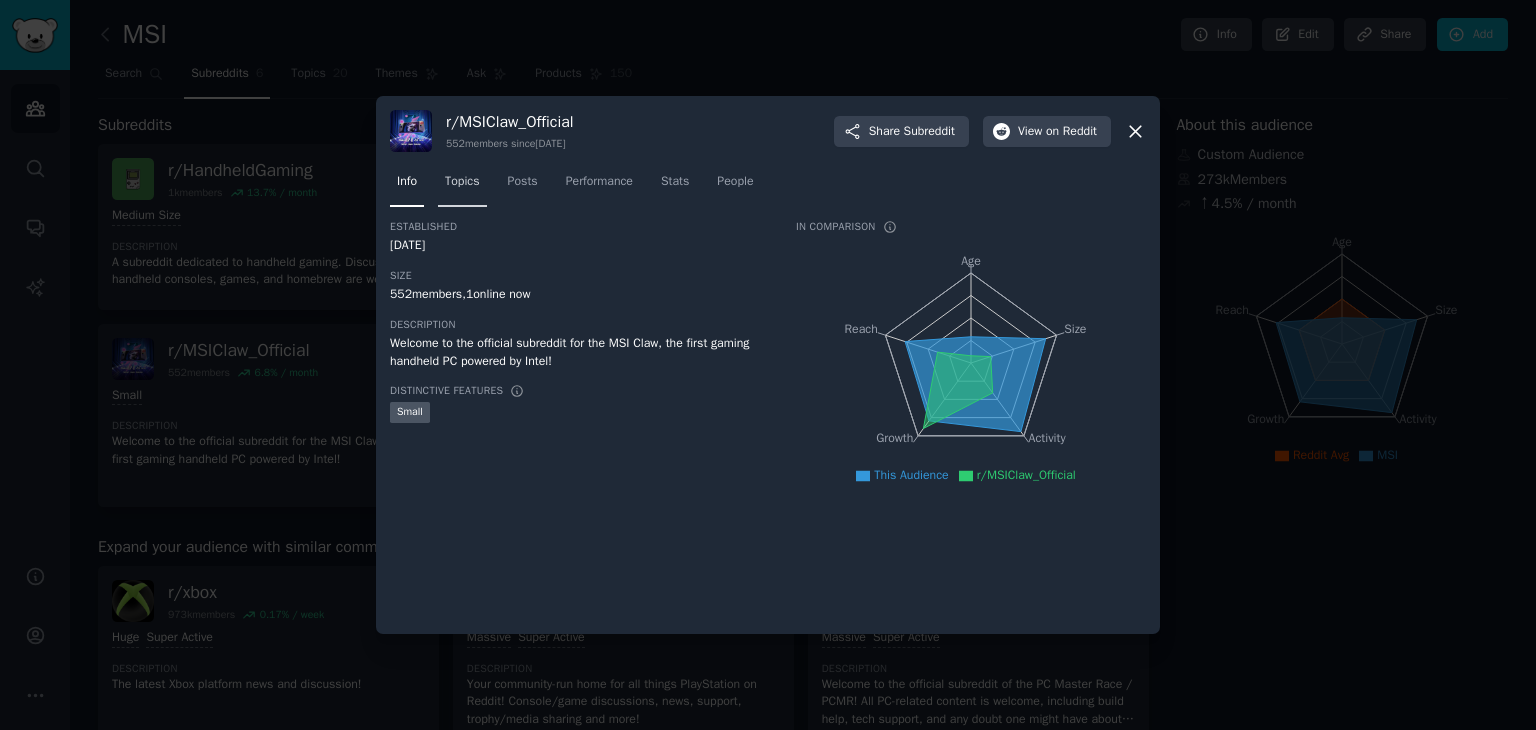 click on "Topics" at bounding box center [462, 182] 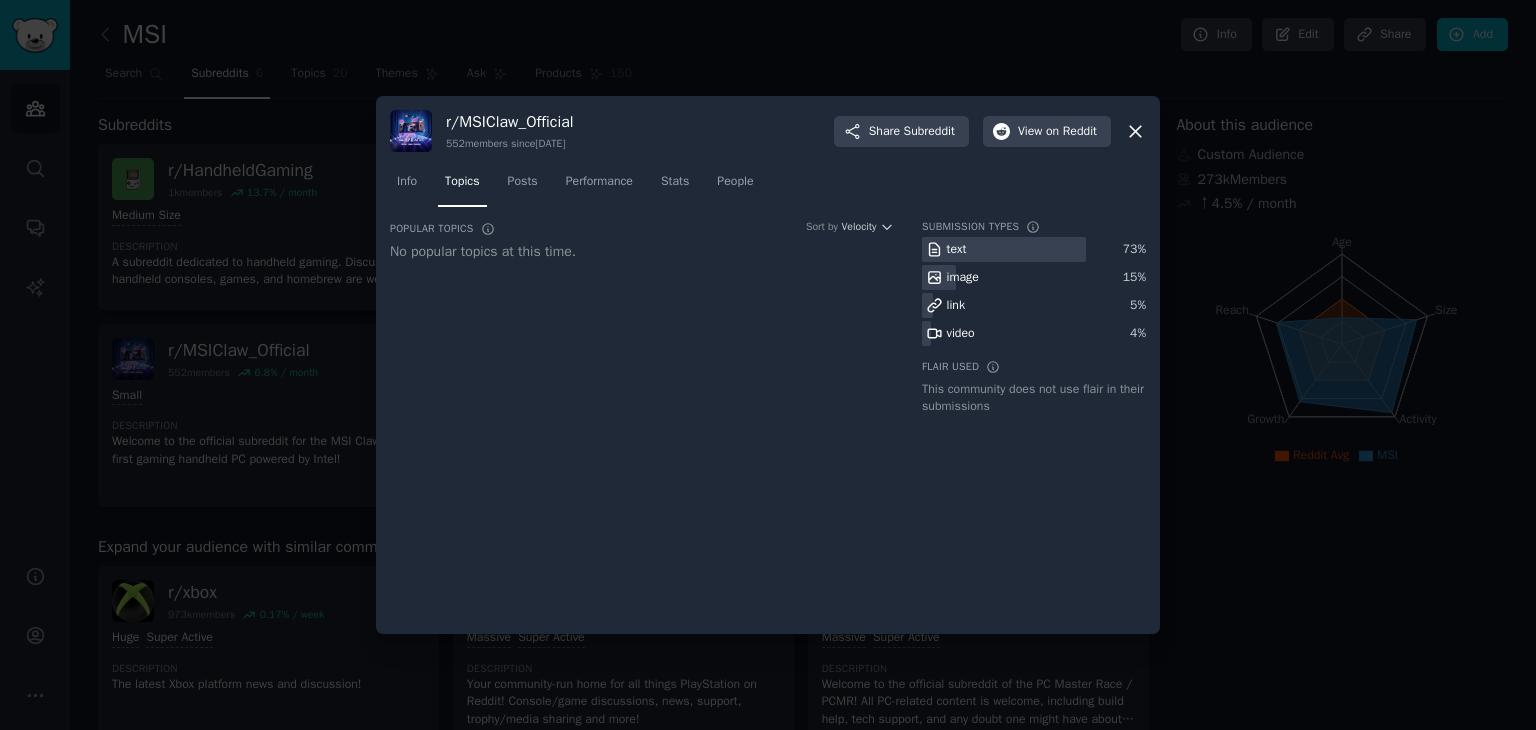 click 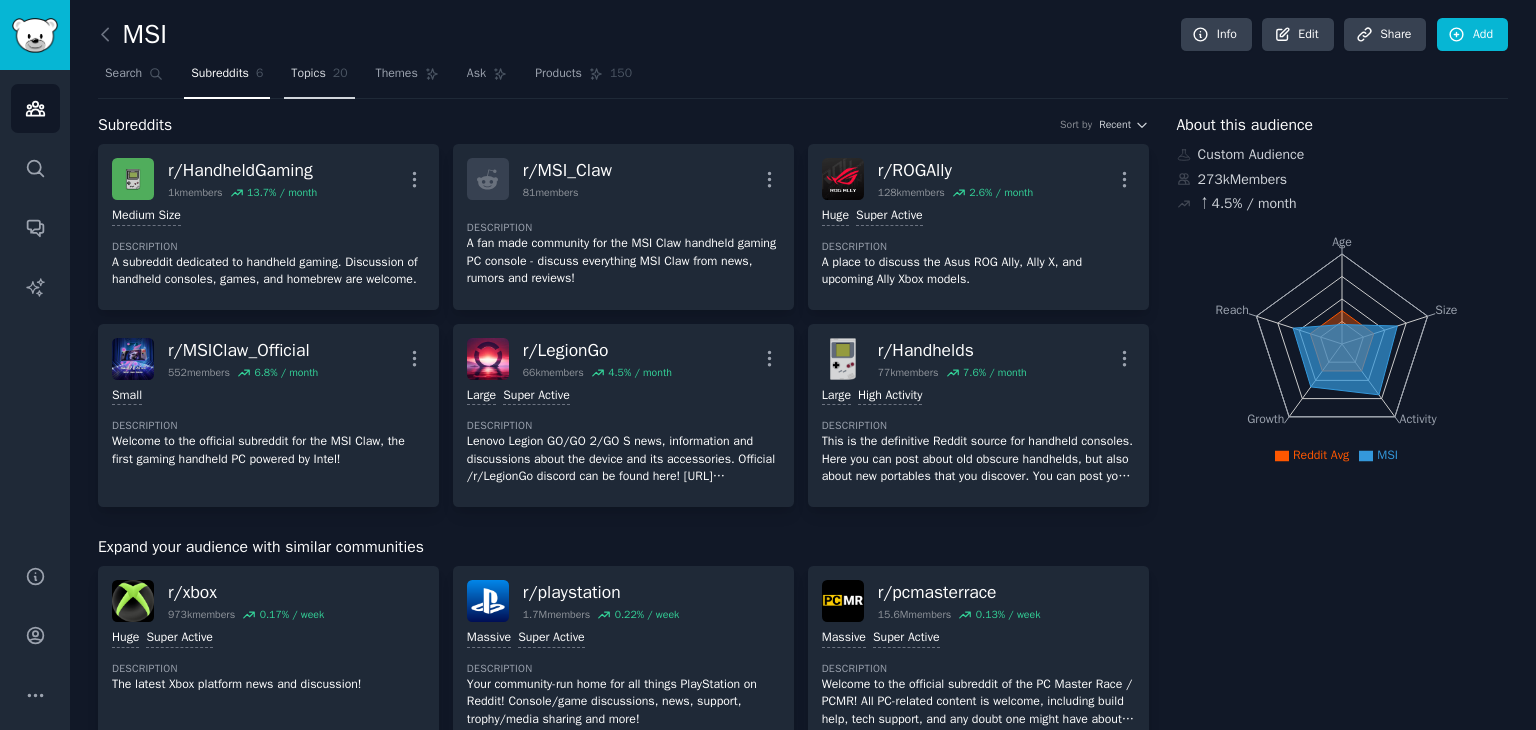 click on "Topics 20" at bounding box center [319, 78] 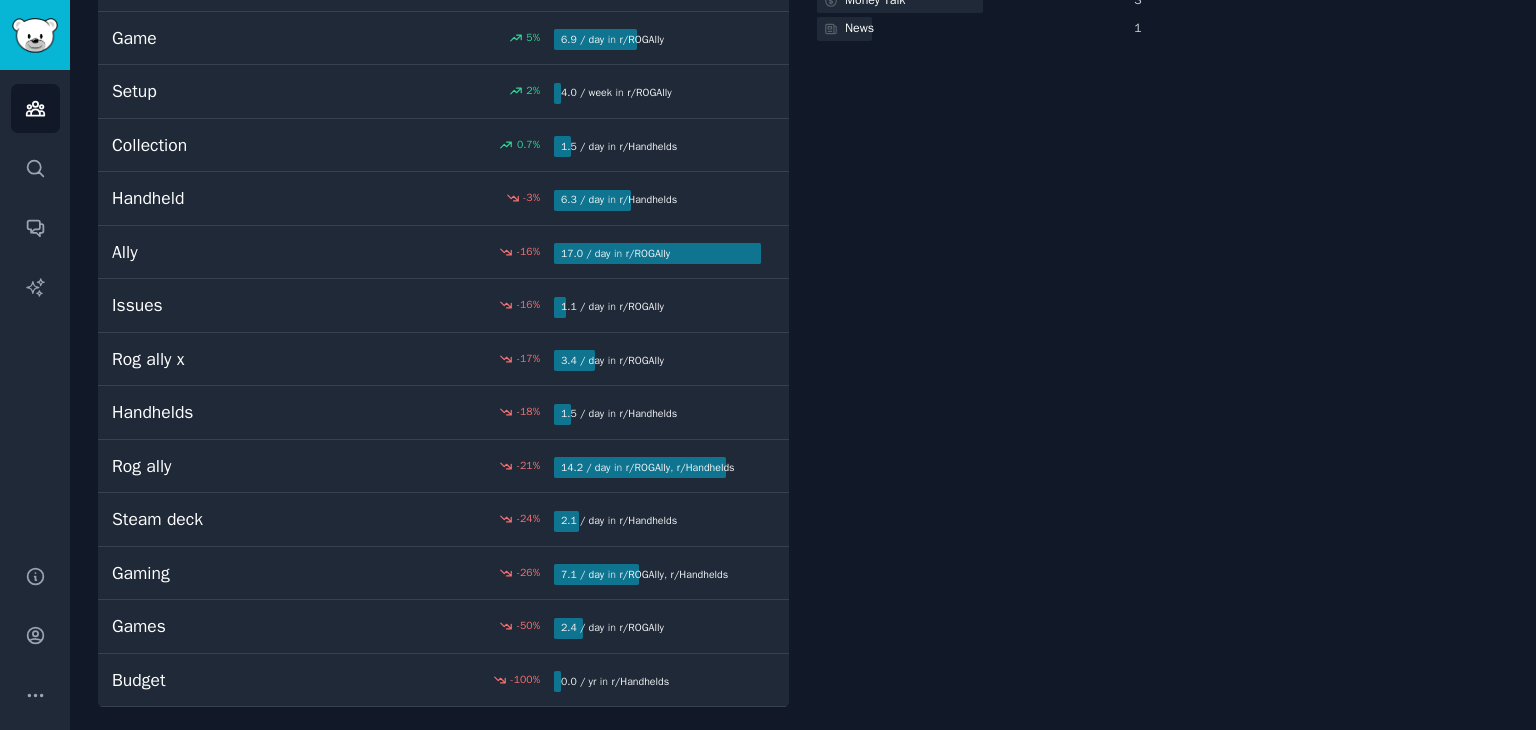 scroll, scrollTop: 0, scrollLeft: 0, axis: both 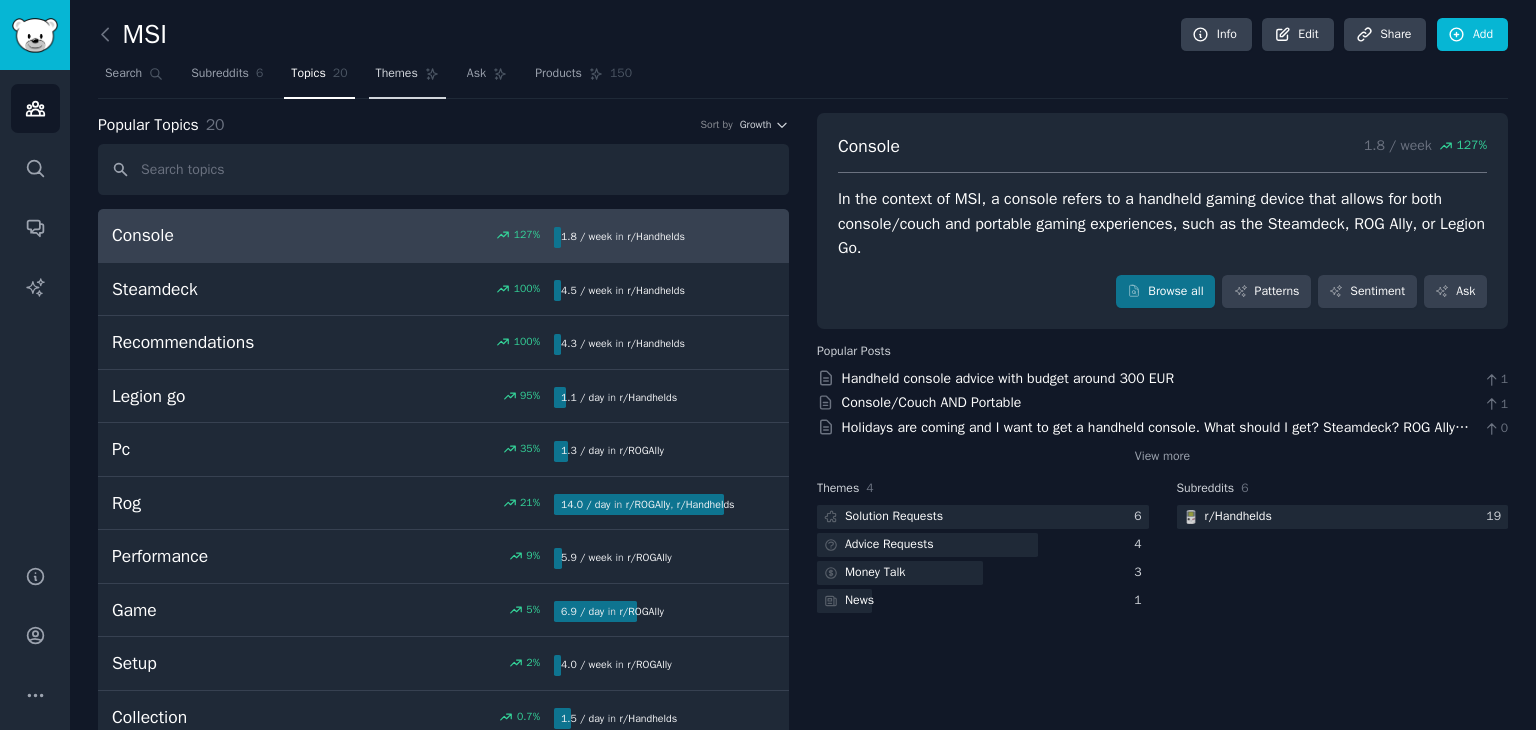 click on "Themes" at bounding box center [407, 78] 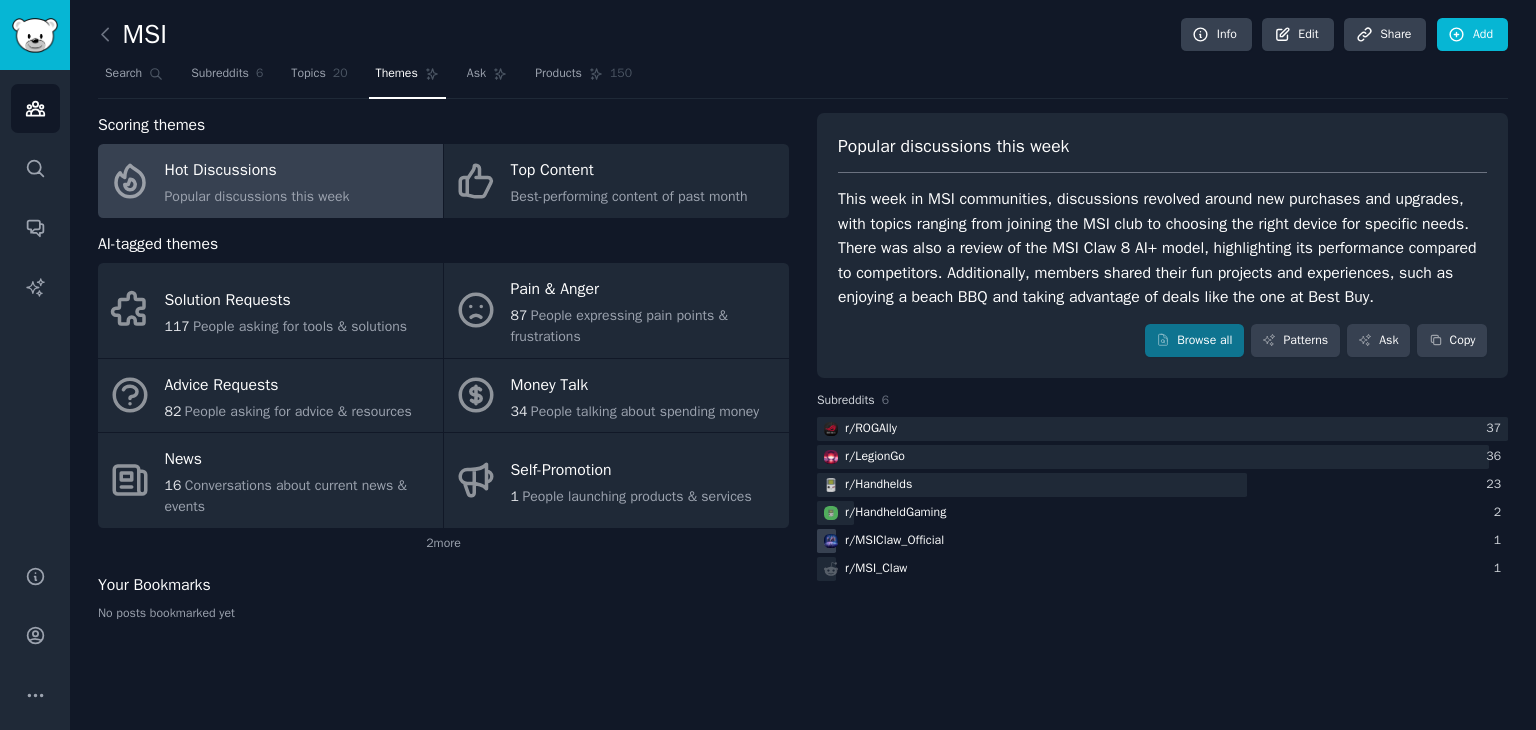 click on "r/ MSIClaw_Official" at bounding box center [894, 541] 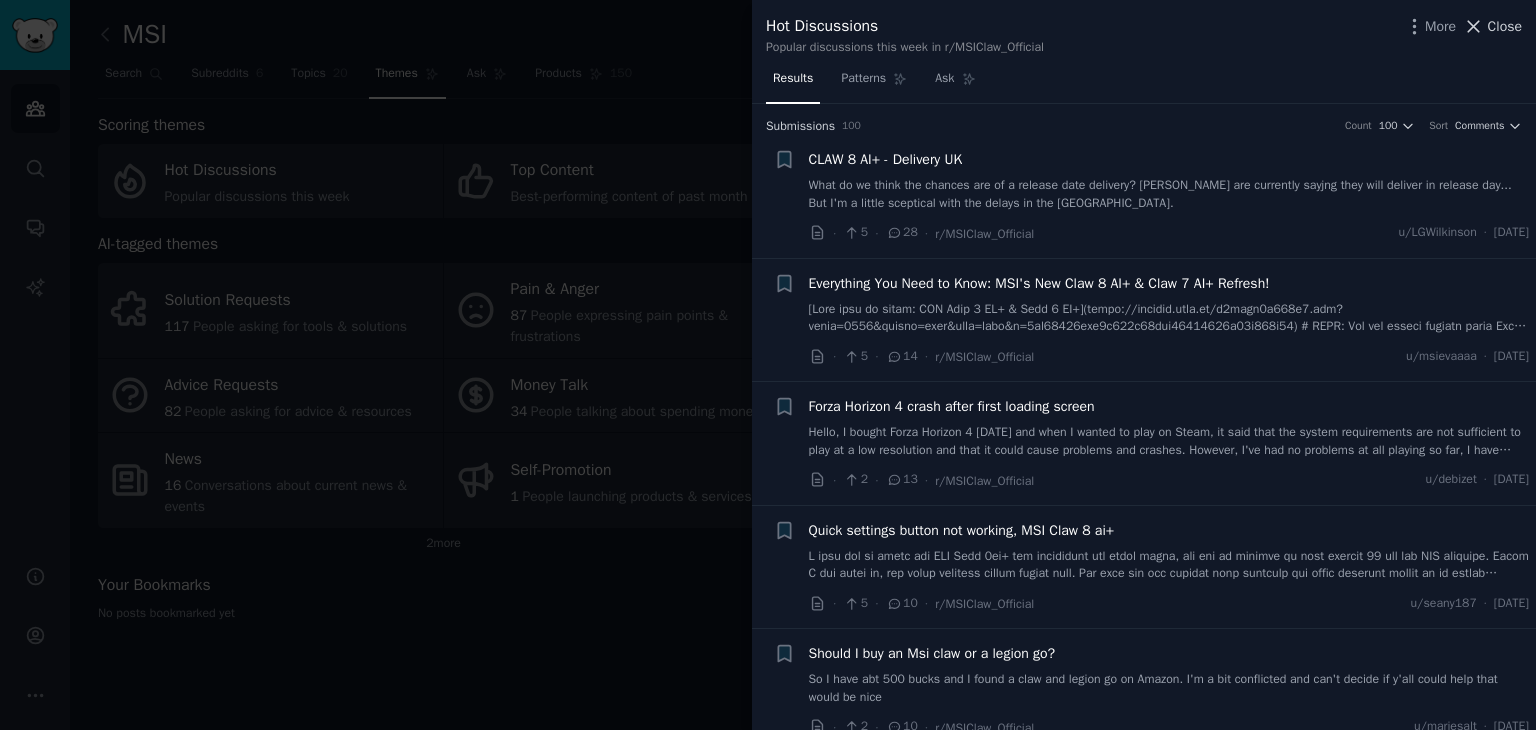 click 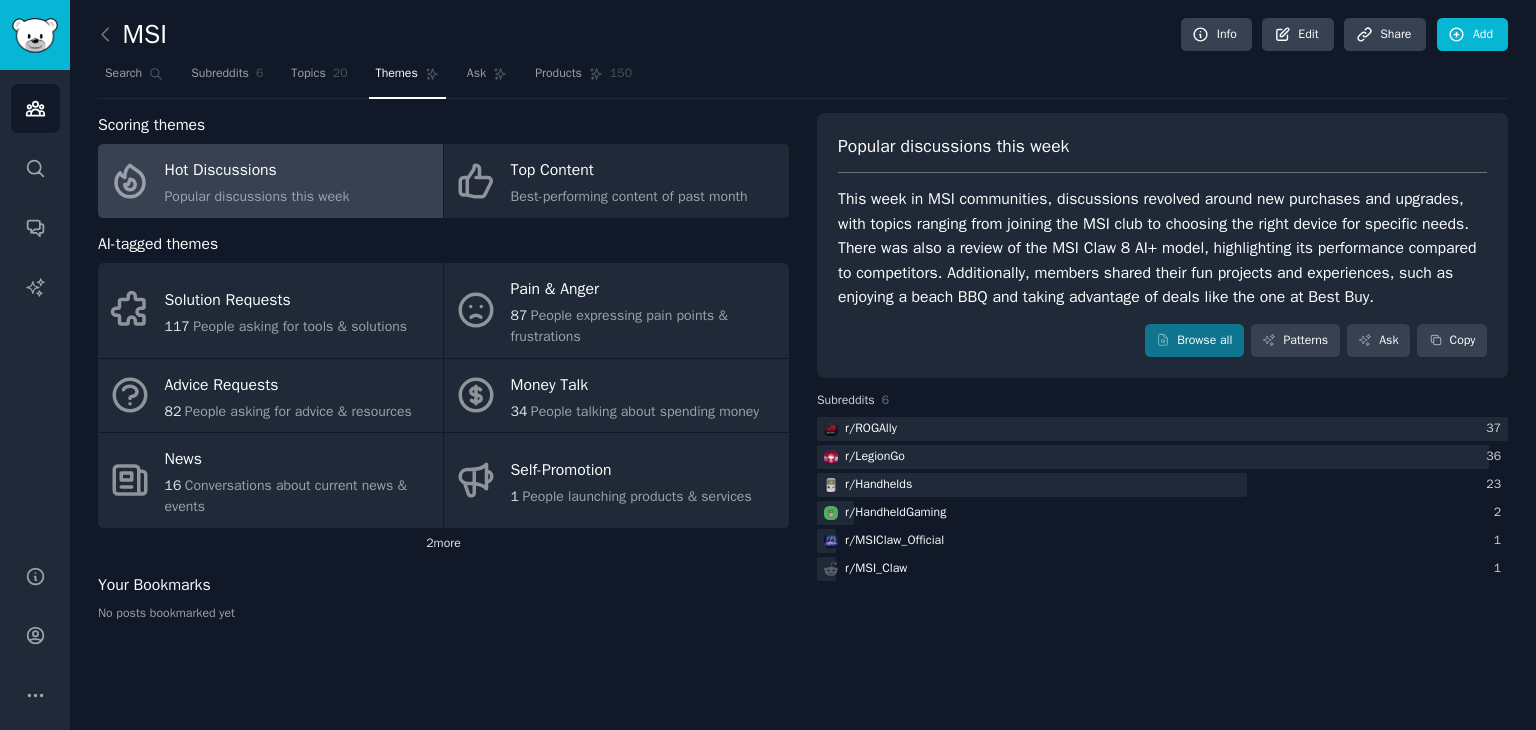click on "2  more" 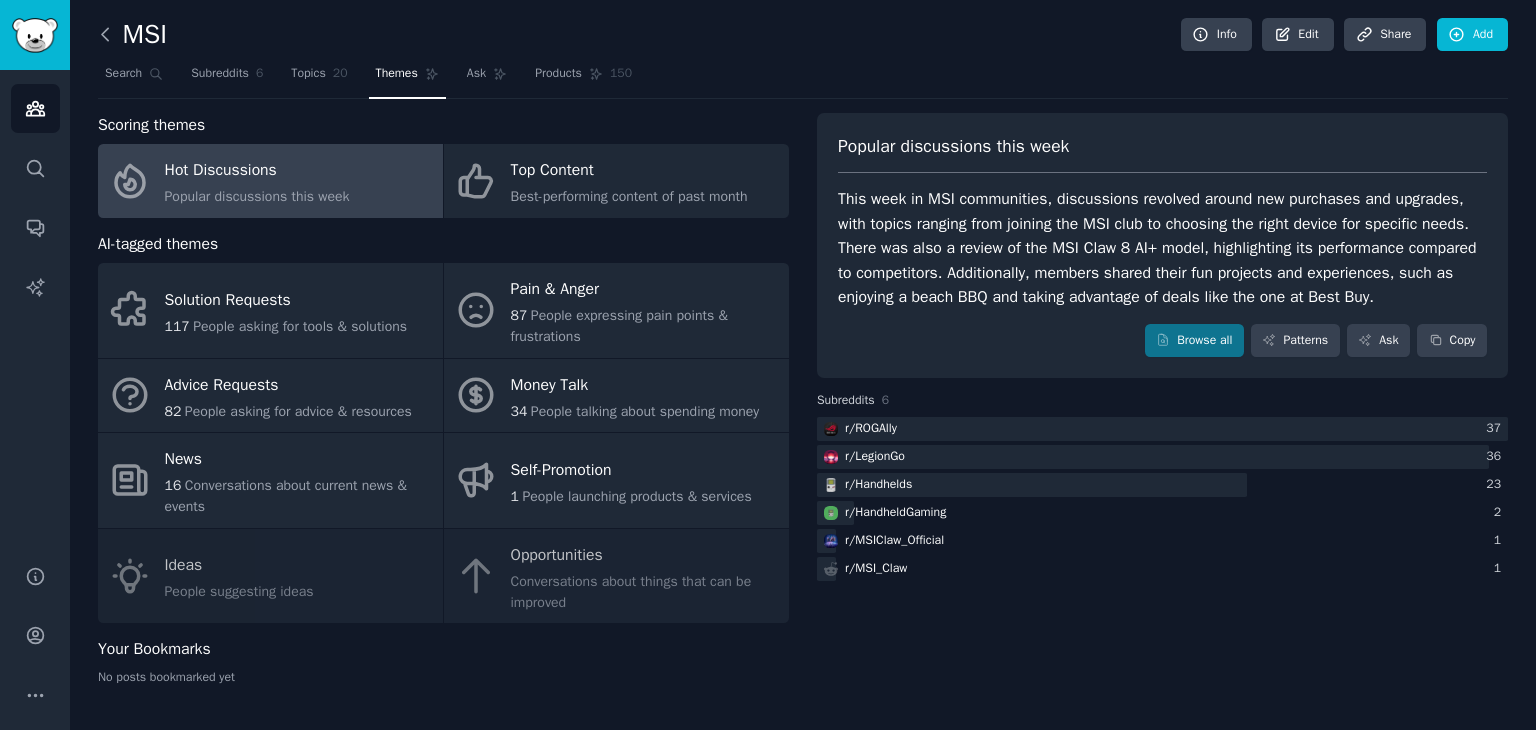 click 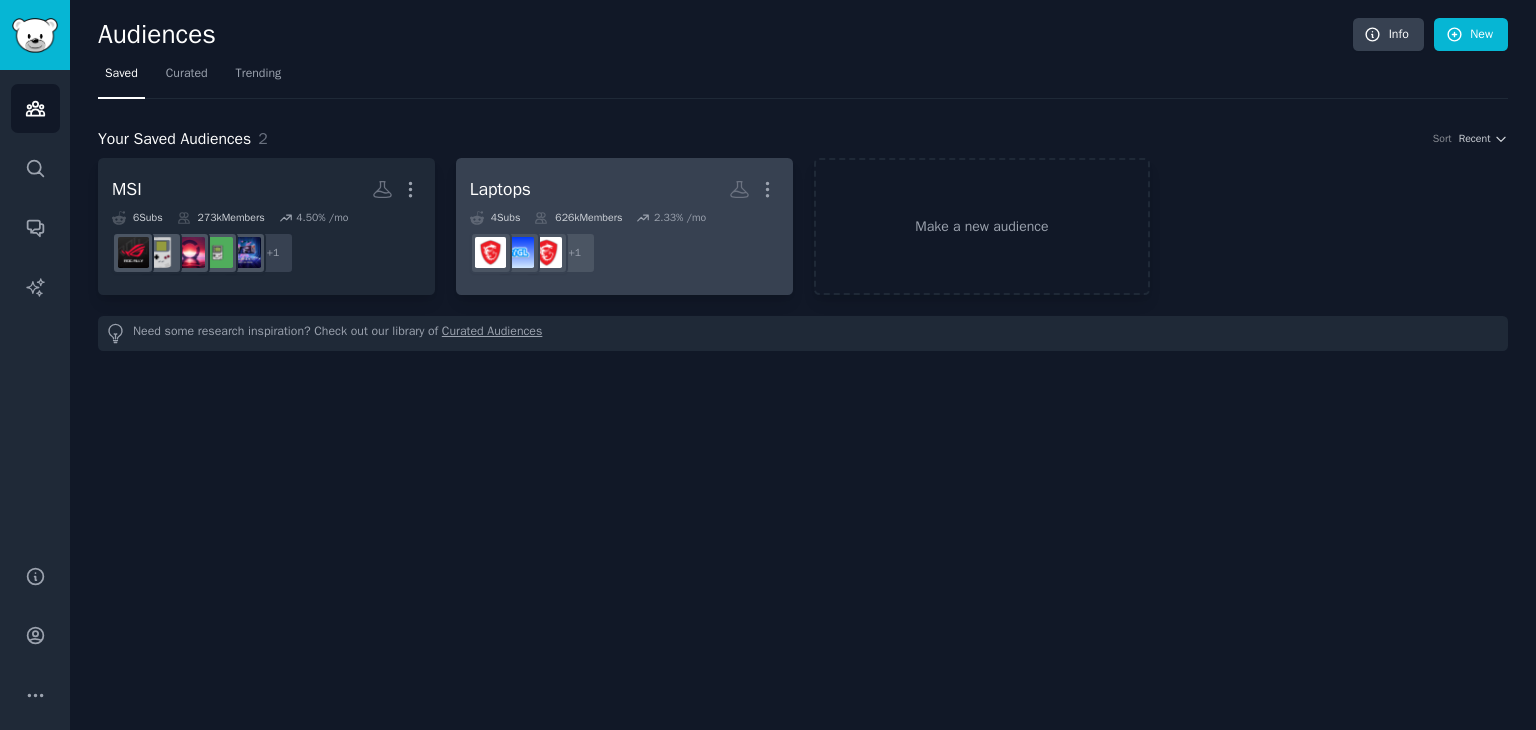 click on "626k  Members" at bounding box center (578, 218) 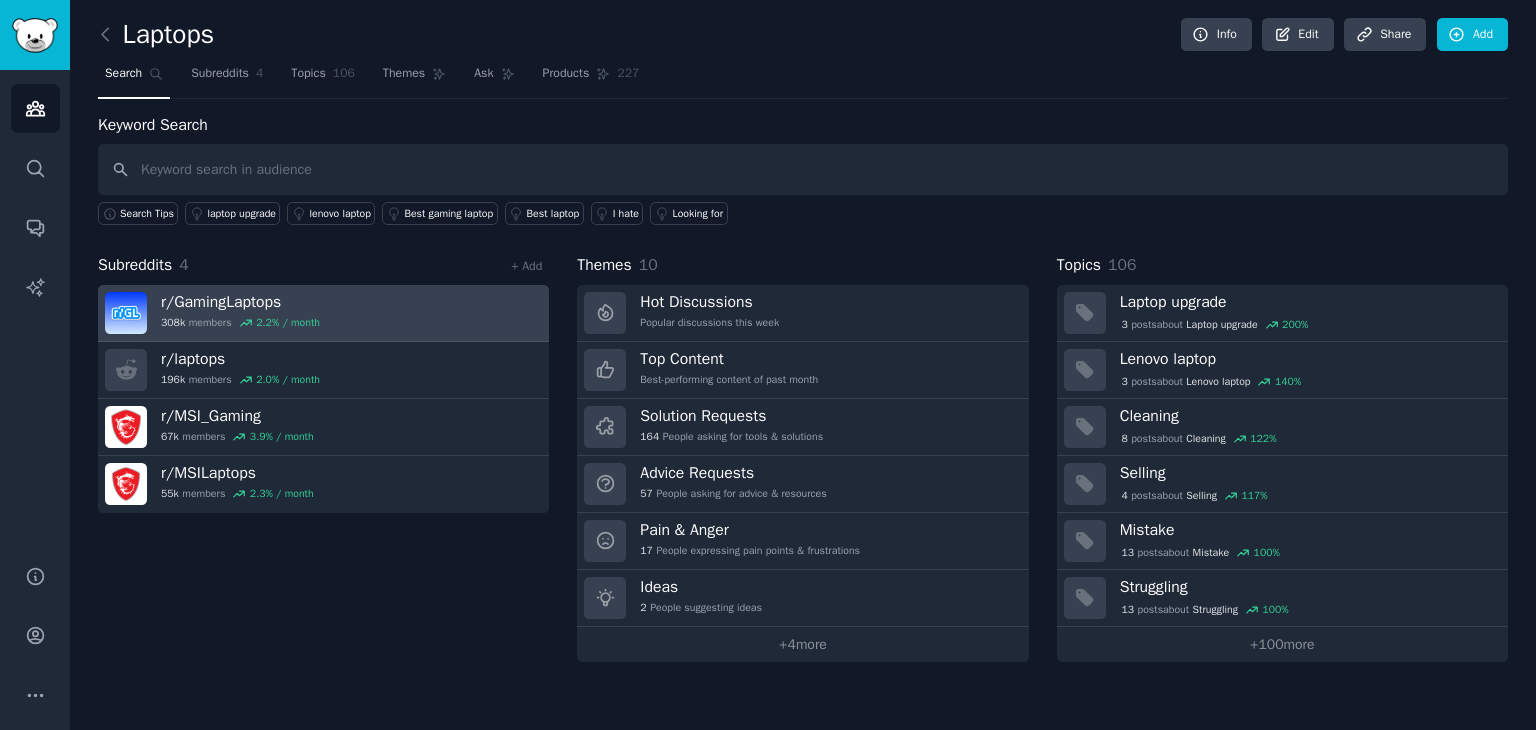 click on "r/ GamingLaptops" at bounding box center [240, 302] 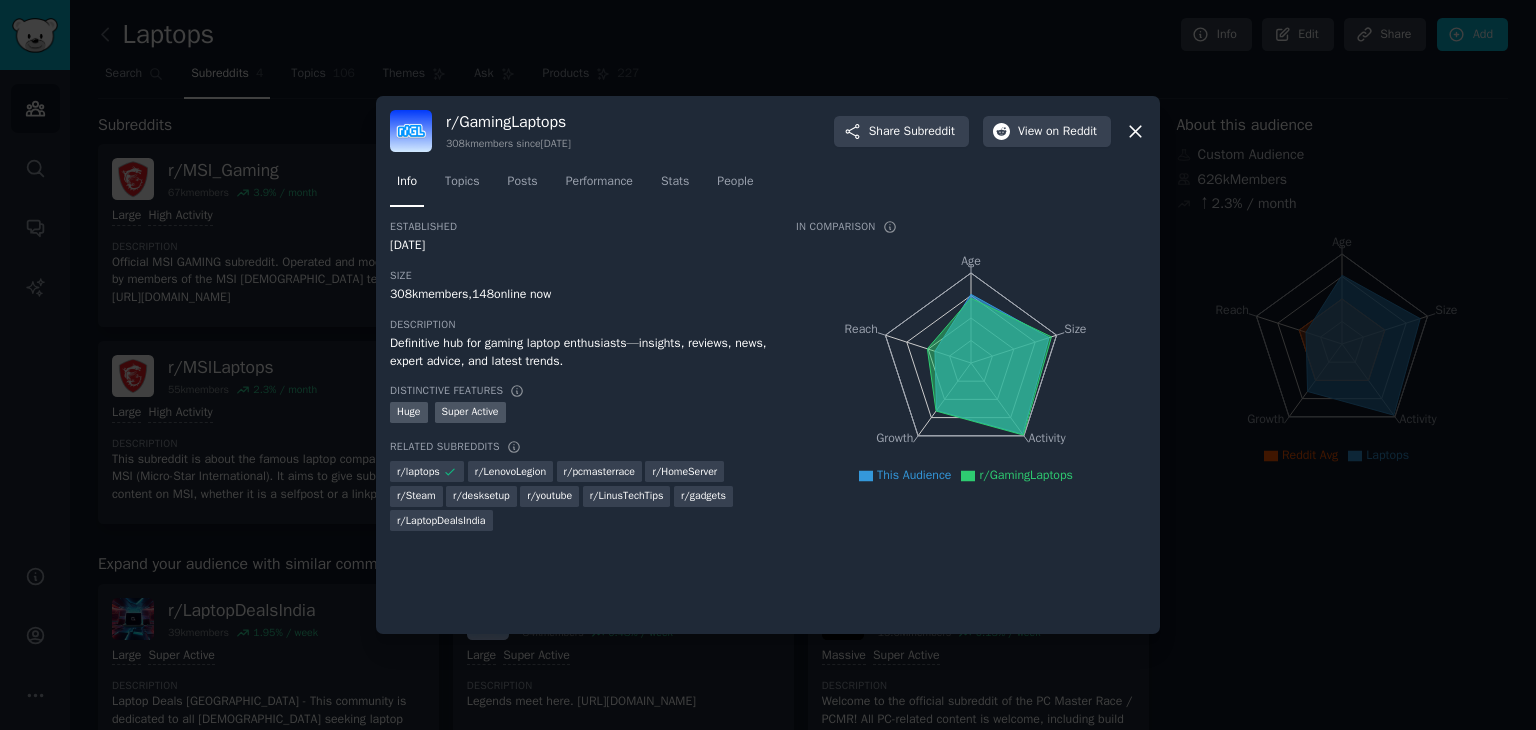 click 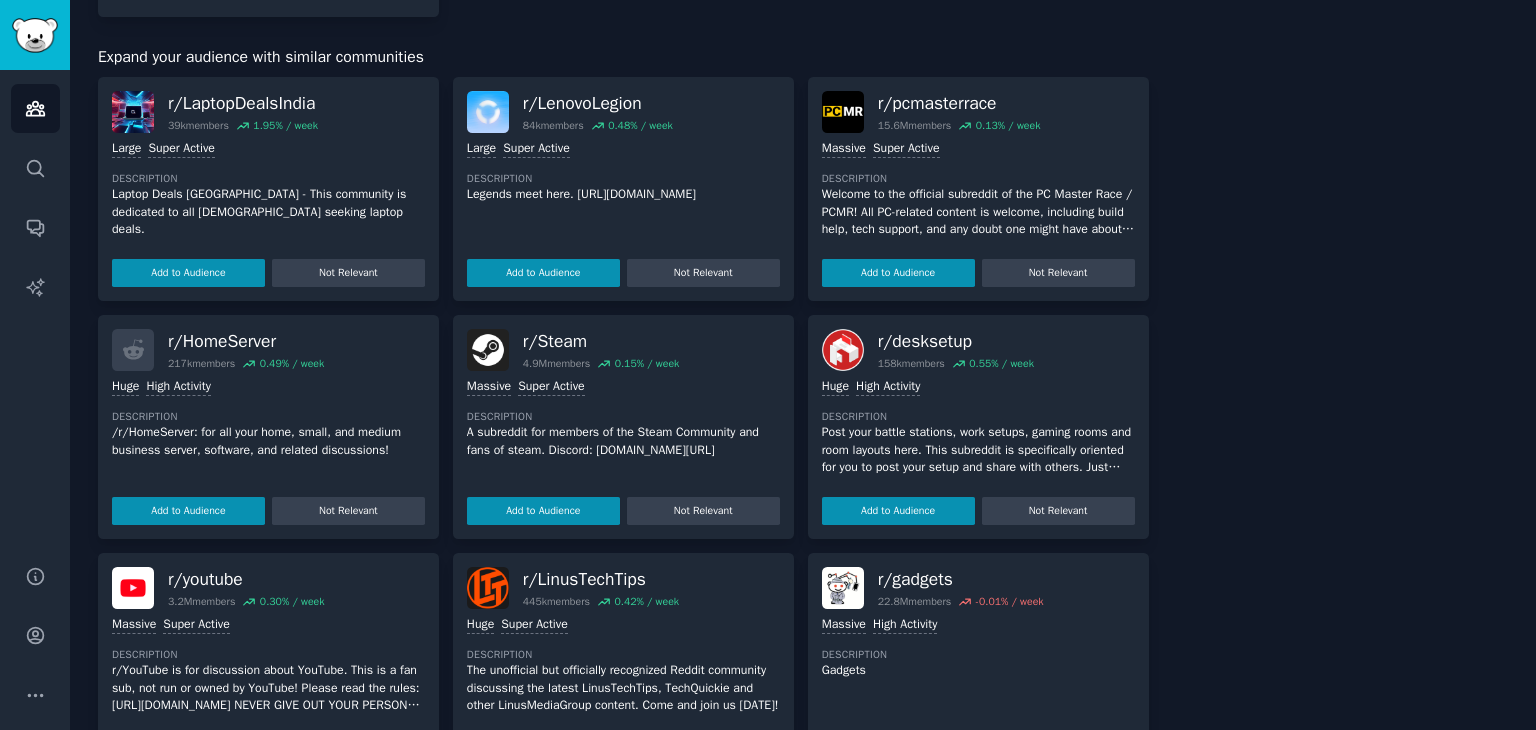 scroll, scrollTop: 0, scrollLeft: 0, axis: both 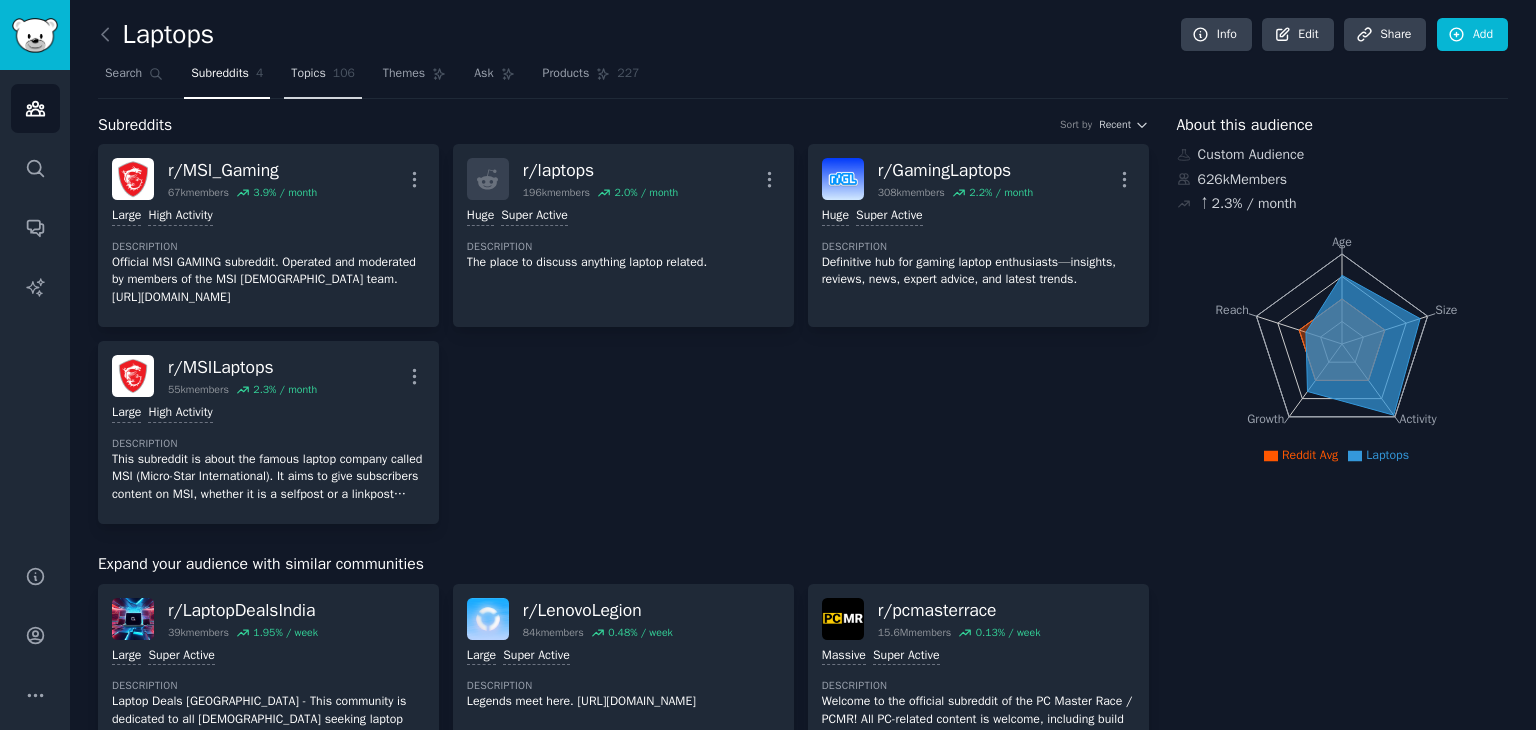 click on "Topics 106" at bounding box center (323, 78) 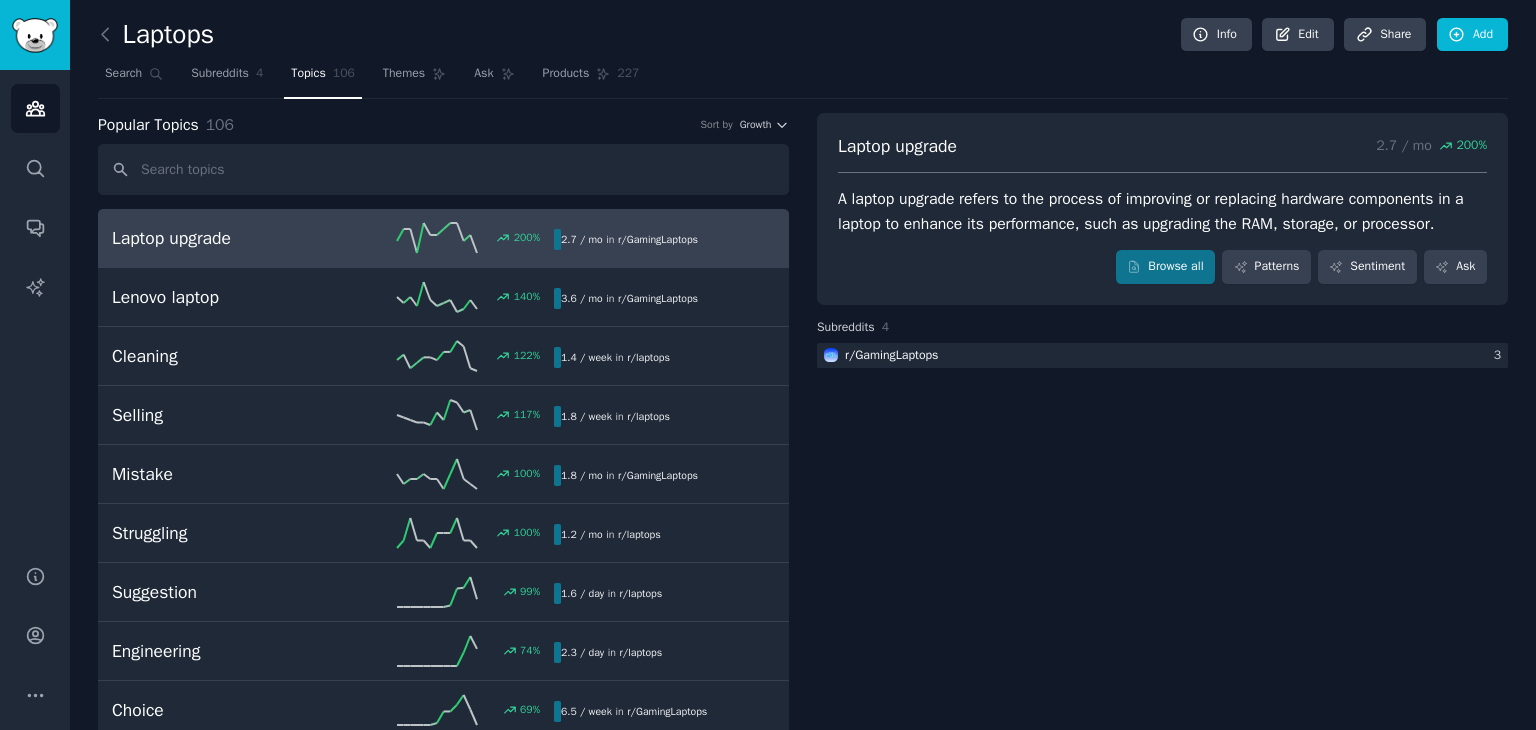 click at bounding box center (110, 35) 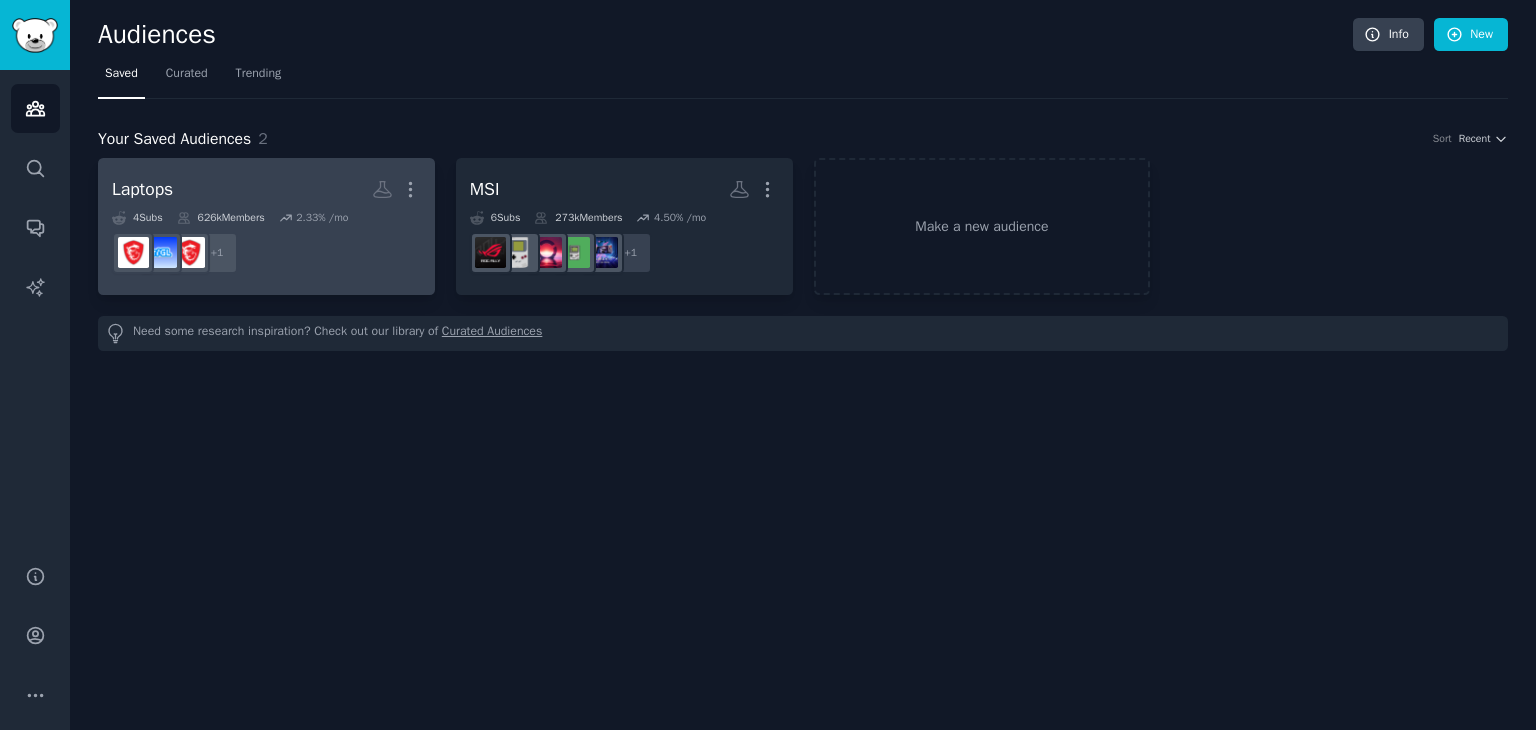 click on "Laptops More" at bounding box center (266, 189) 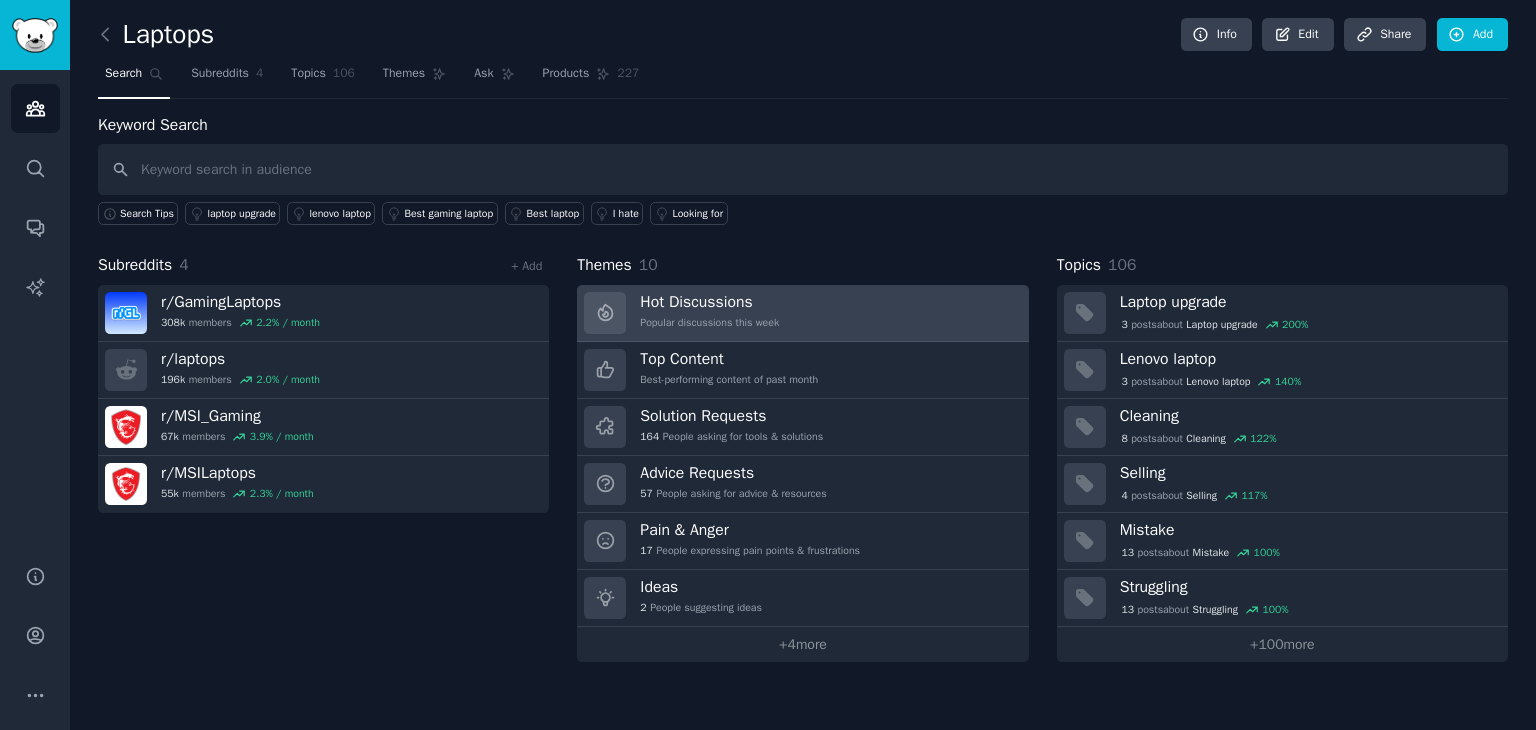 click on "Hot Discussions Popular discussions this week" at bounding box center [802, 313] 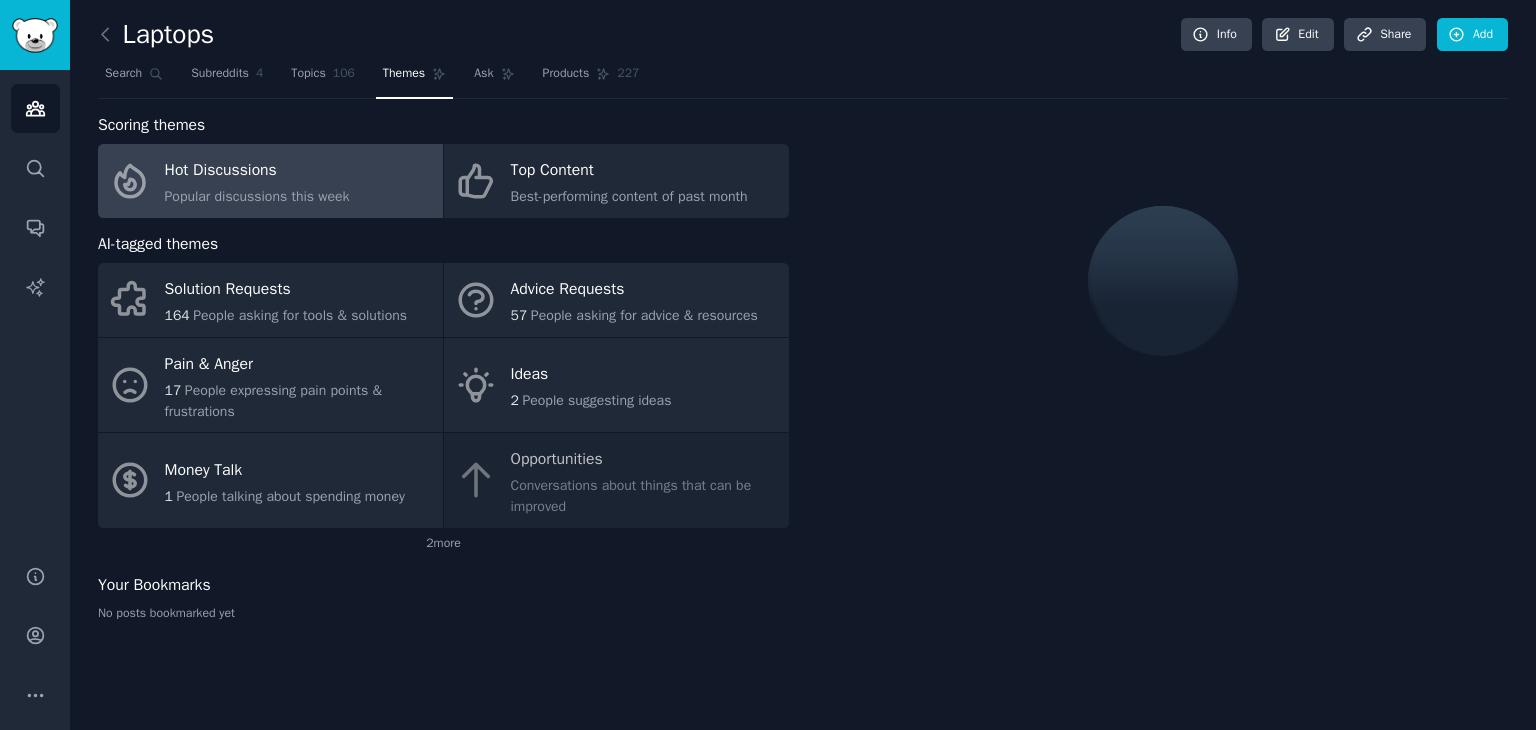 click on "Hot Discussions" at bounding box center (257, 171) 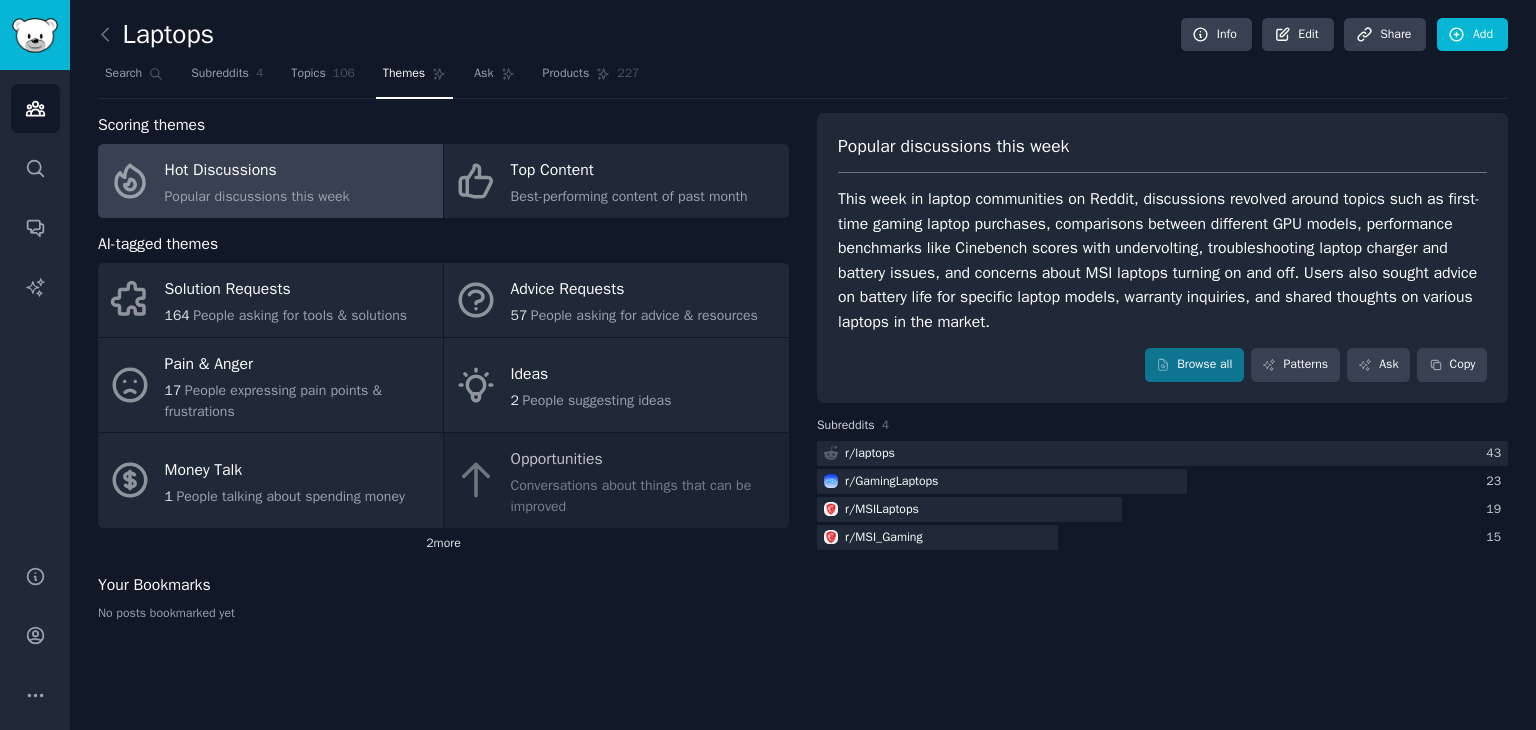 click on "2  more" 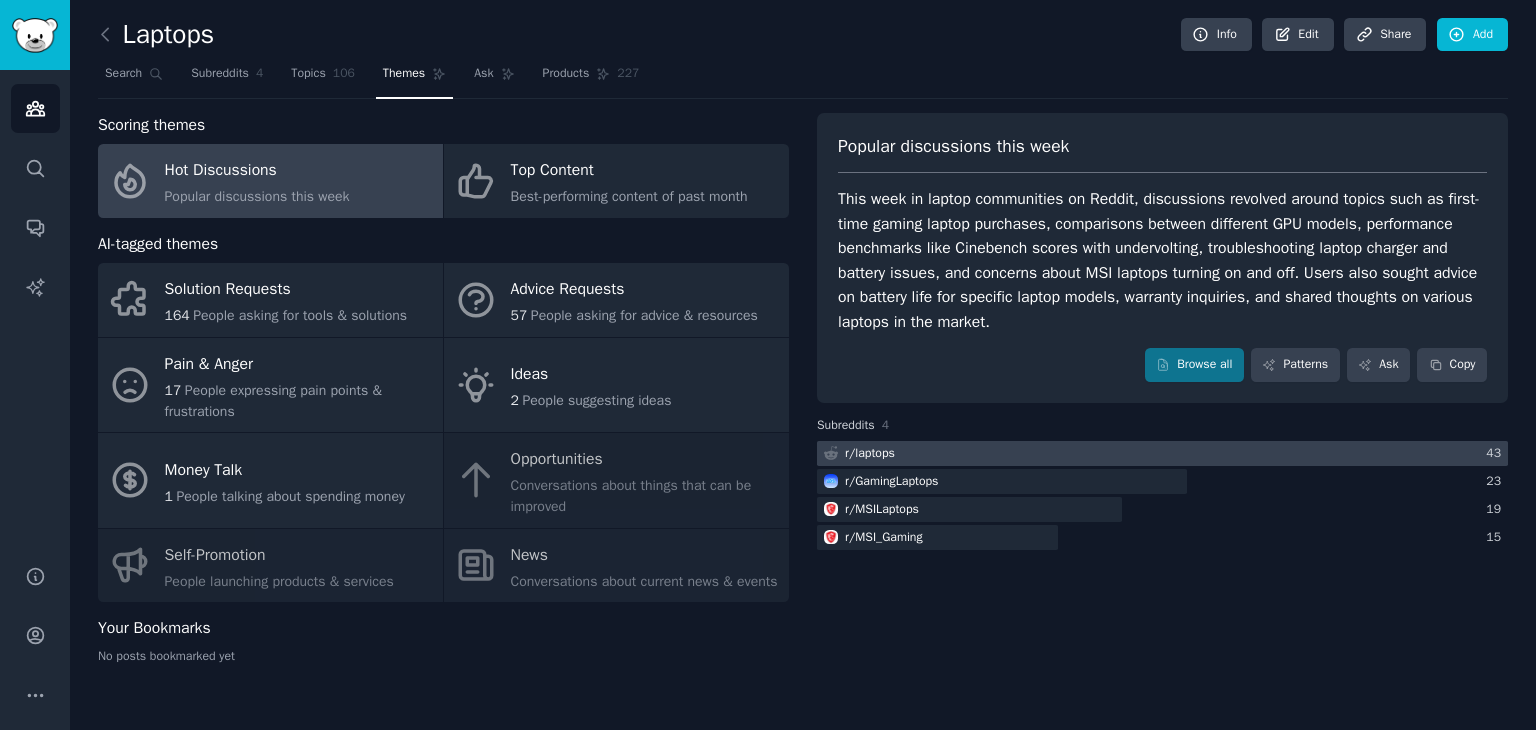 click at bounding box center (1162, 453) 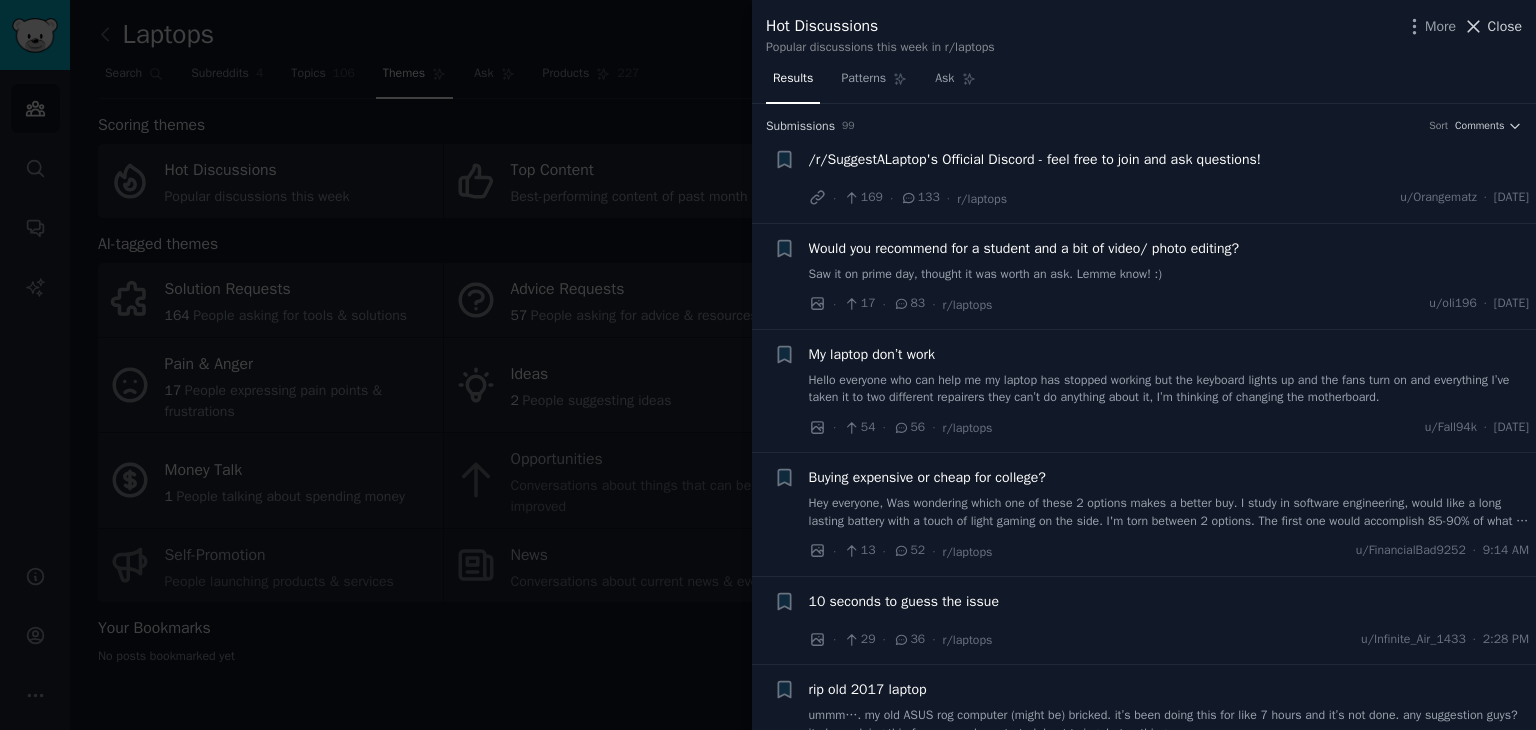 click 